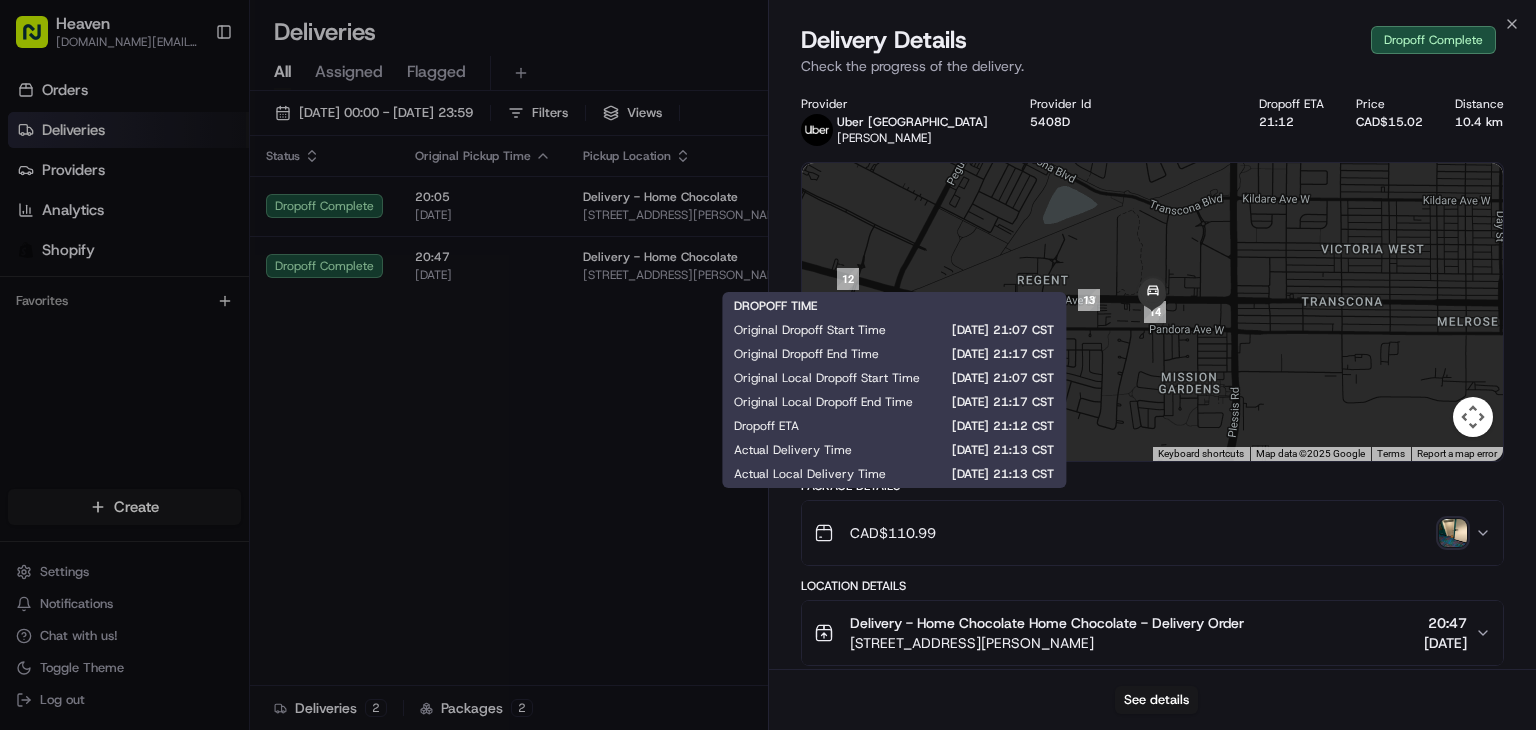 scroll, scrollTop: 0, scrollLeft: 0, axis: both 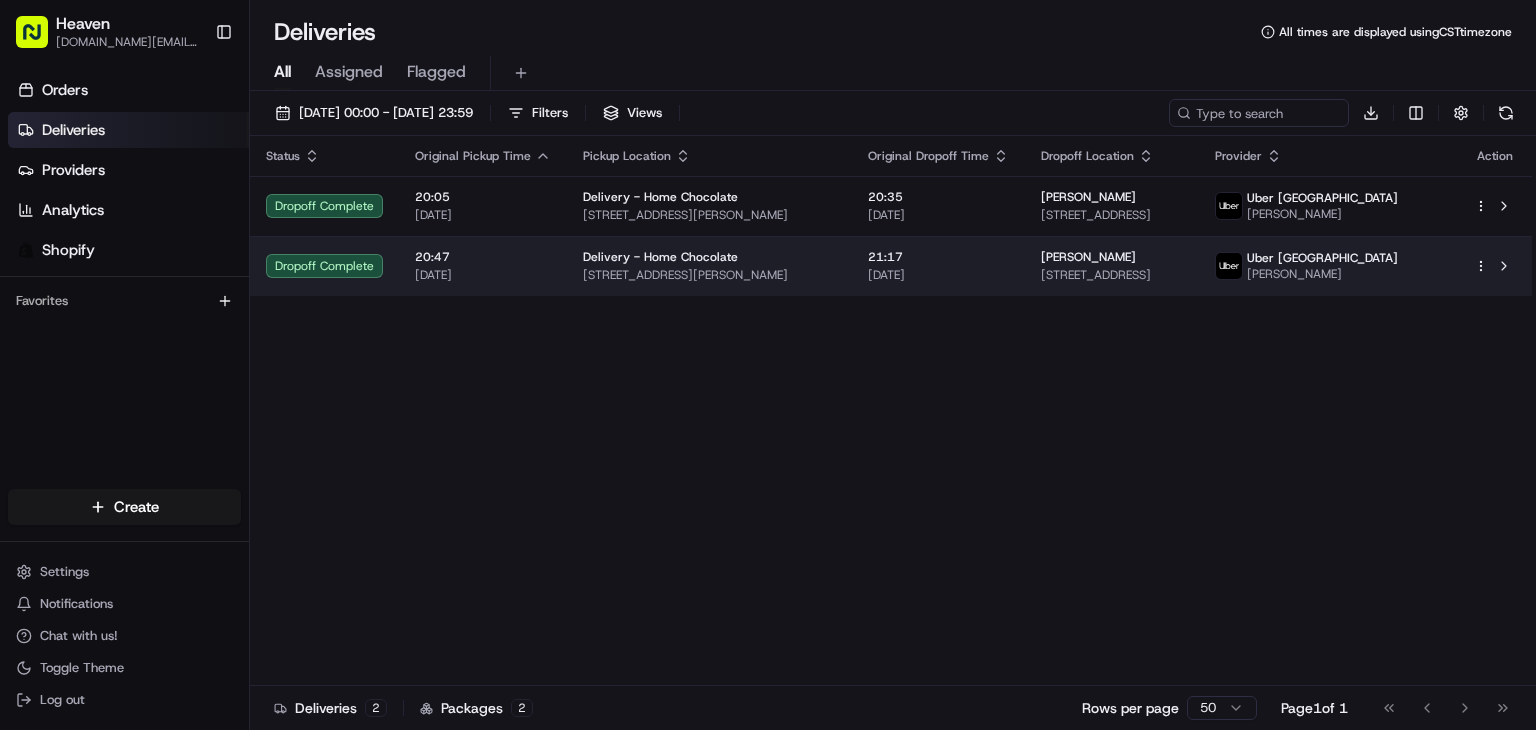 click on "[DATE]" at bounding box center (938, 275) 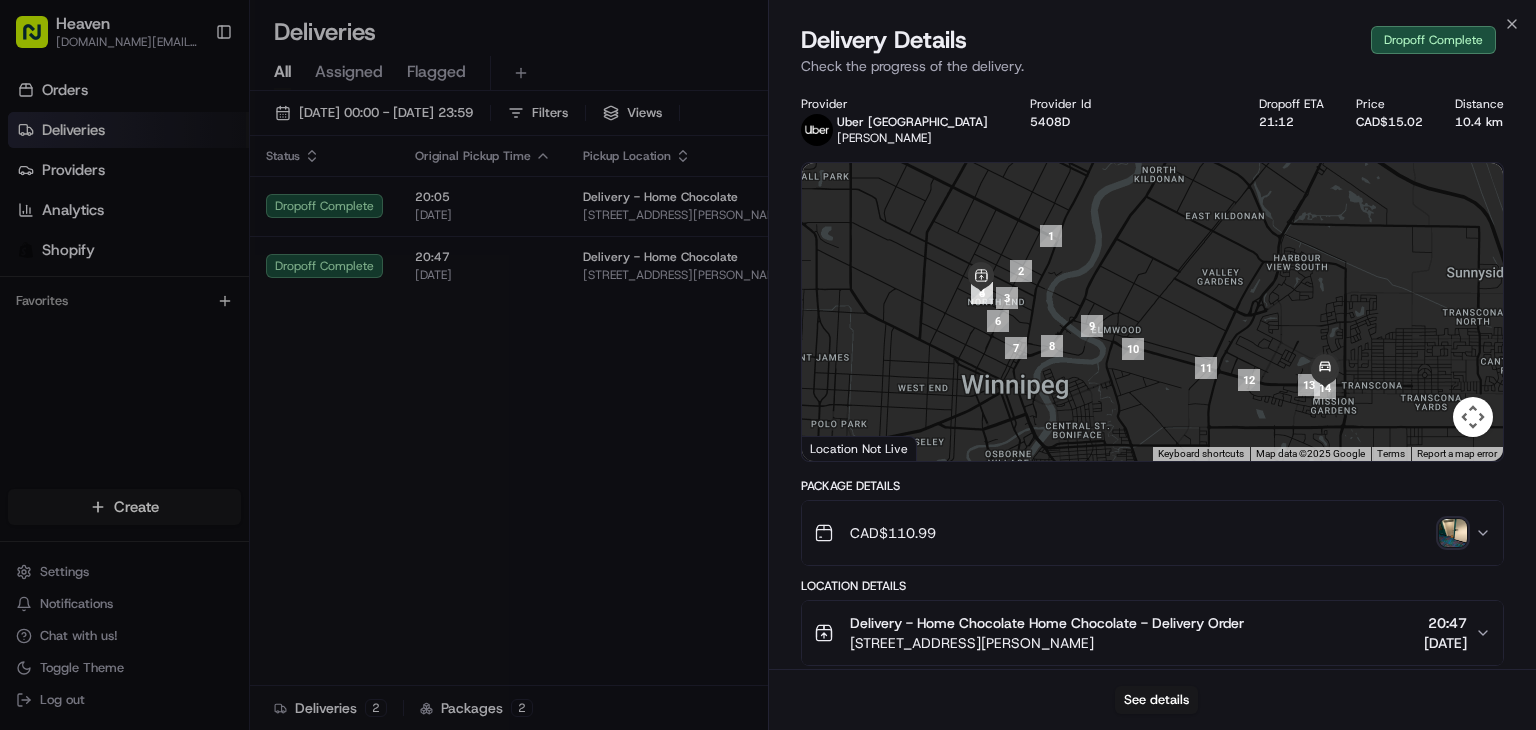 click at bounding box center [1453, 533] 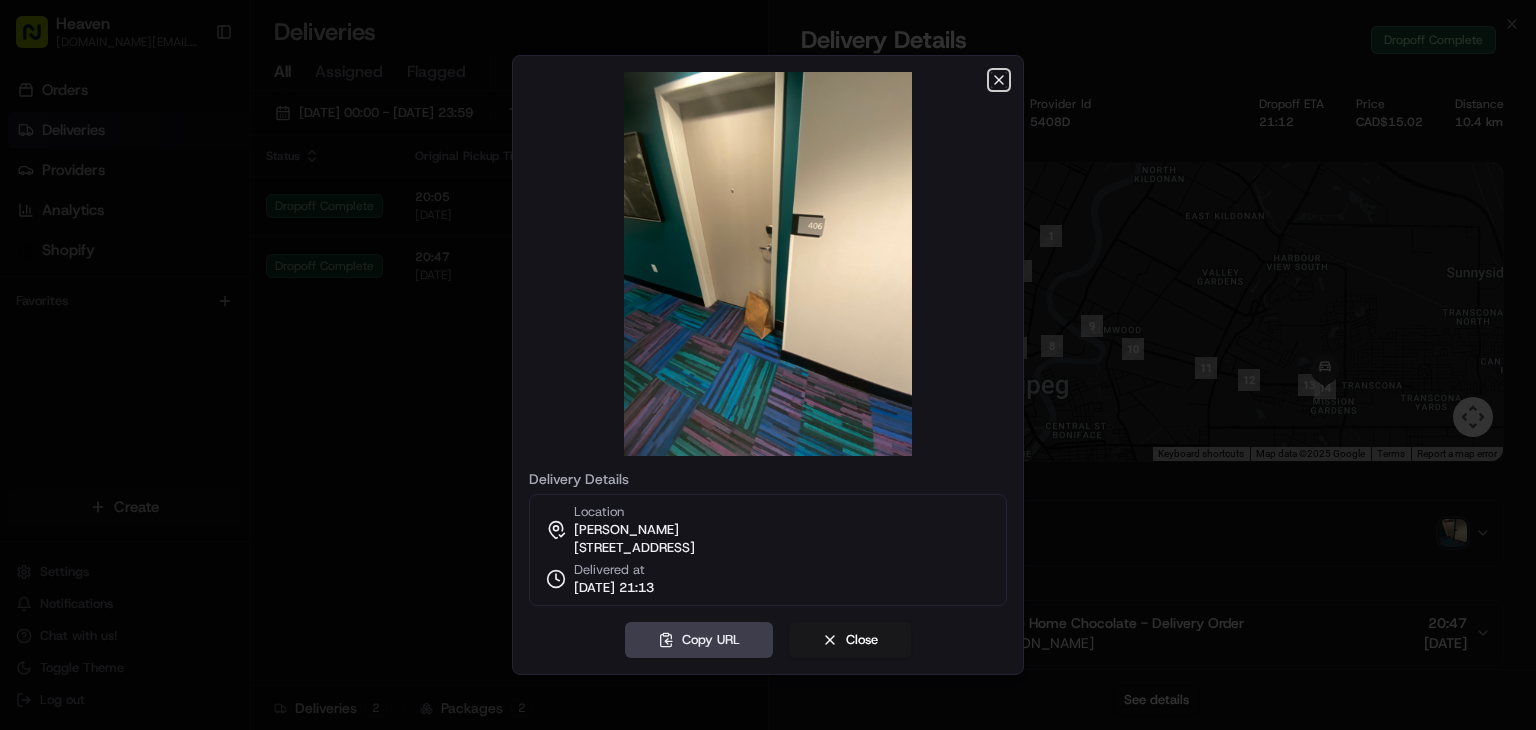 click 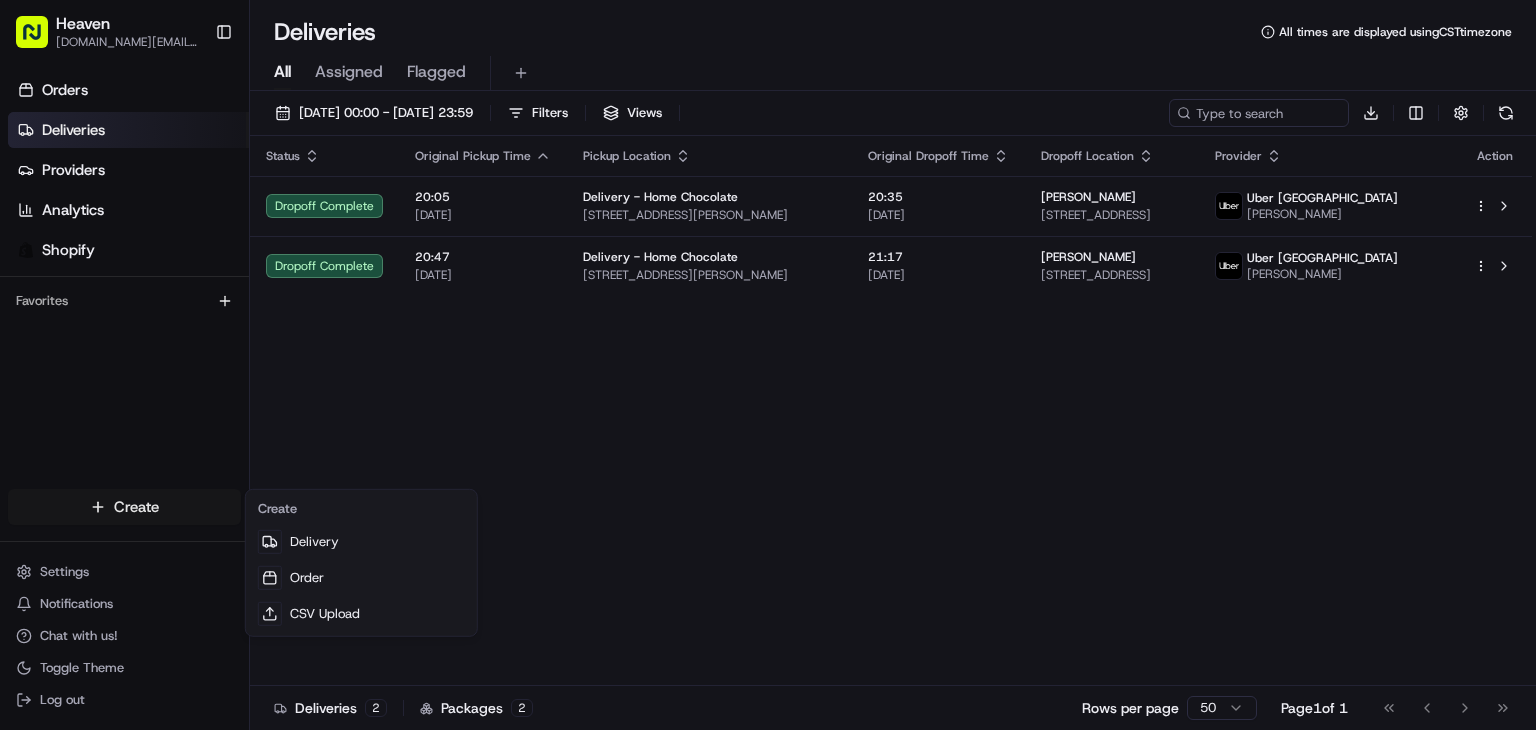 click on "Heaven [DOMAIN_NAME][EMAIL_ADDRESS][DOMAIN_NAME] Toggle Sidebar Orders Deliveries Providers Analytics Shopify Favorites Main Menu Members & Organization Organization Users Roles Preferences Customization Tracking Orchestration Automations Dispatch Strategy Locations Pickup Locations Dropoff Locations Billing Billing Refund Requests Integrations Notification Triggers Webhooks API Keys Request Logs Create Settings Notifications Chat with us! Toggle Theme Log out Deliveries All times are displayed using  CST  timezone All Assigned Flagged [DATE] 00:00 - [DATE] 23:59 Filters Views Download Status Original Pickup Time Pickup Location Original Dropoff Time Dropoff Location Provider Action Dropoff Complete 20:05 [DATE] Delivery - Home Chocolate [STREET_ADDRESS][PERSON_NAME] 20:35 [DATE] Divad Chaudhary [STREET_ADDRESS] Uber [GEOGRAPHIC_DATA] OLUWAKAMIKUN S. Dropoff Complete 20:47 [DATE] Delivery - Home Chocolate [STREET_ADDRESS][PERSON_NAME] 21:17" at bounding box center (768, 365) 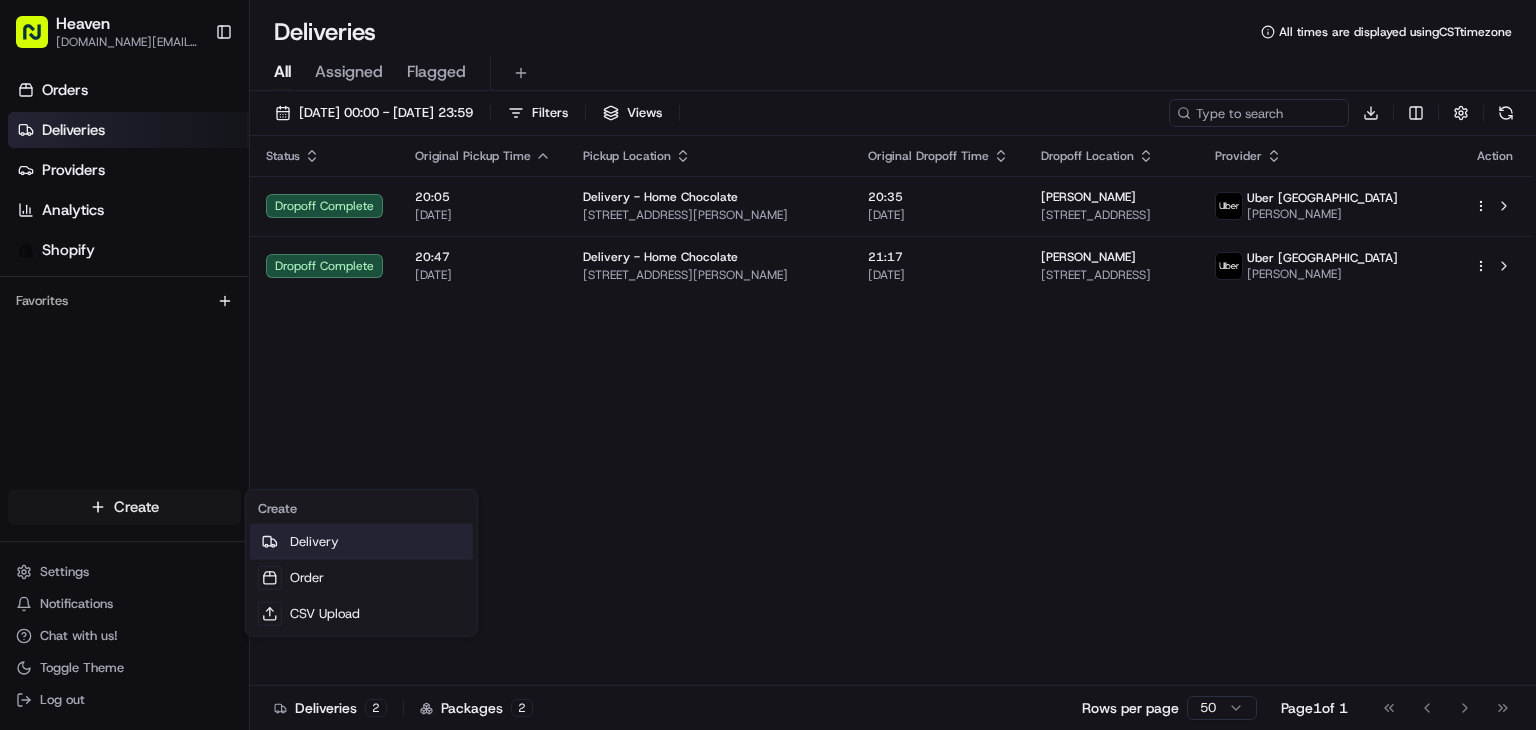 click on "Delivery" at bounding box center [361, 542] 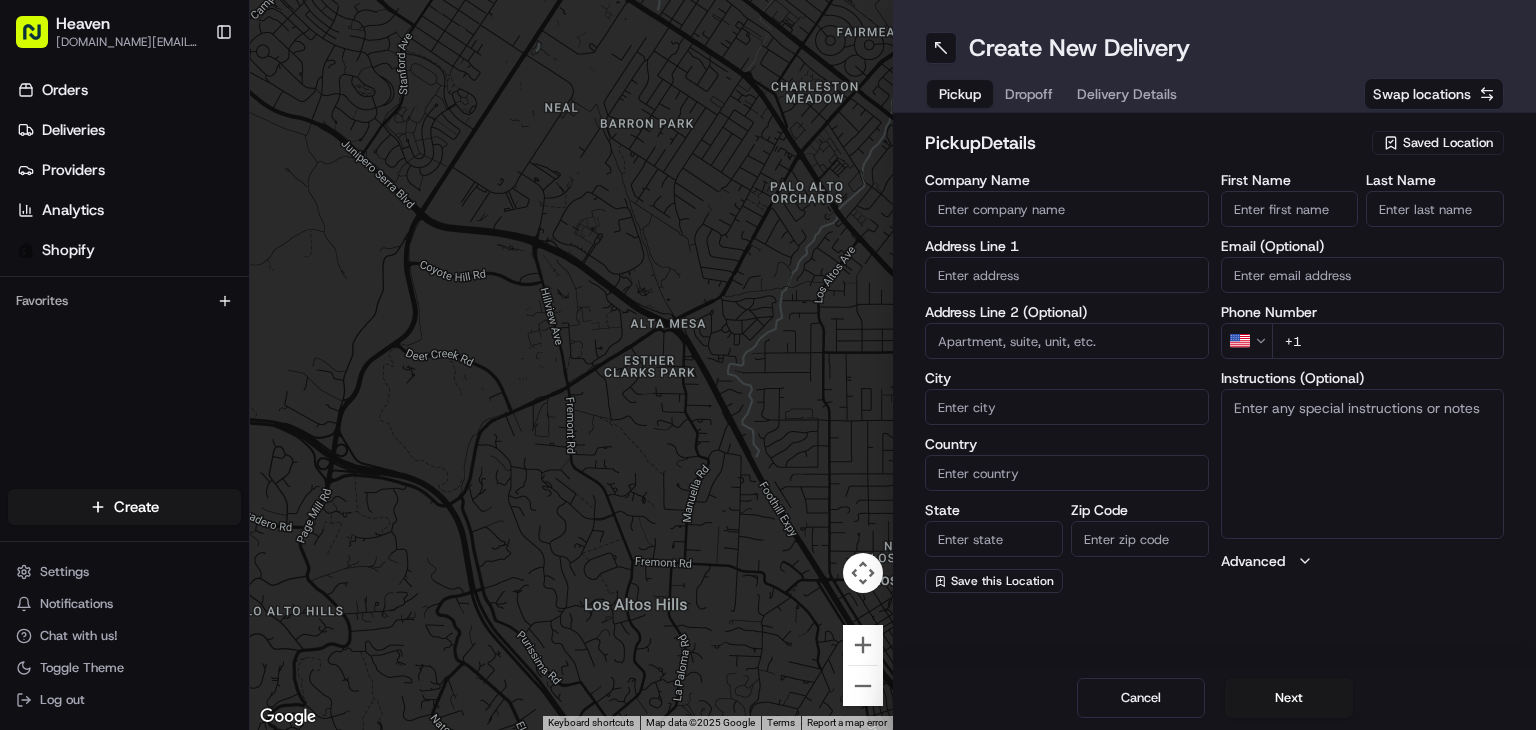 click on "Saved Location" at bounding box center [1448, 143] 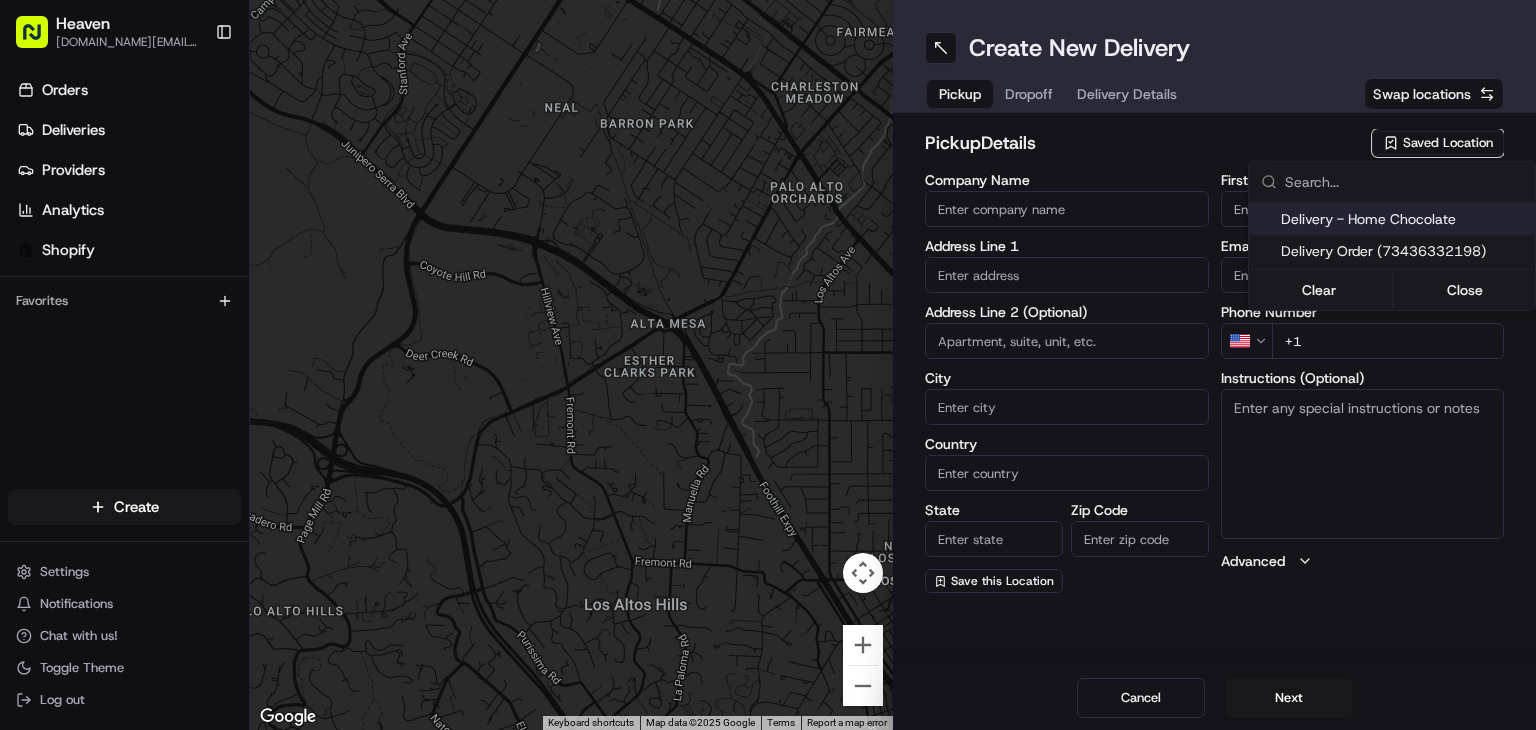 click on "Delivery - Home Chocolate" at bounding box center (1404, 219) 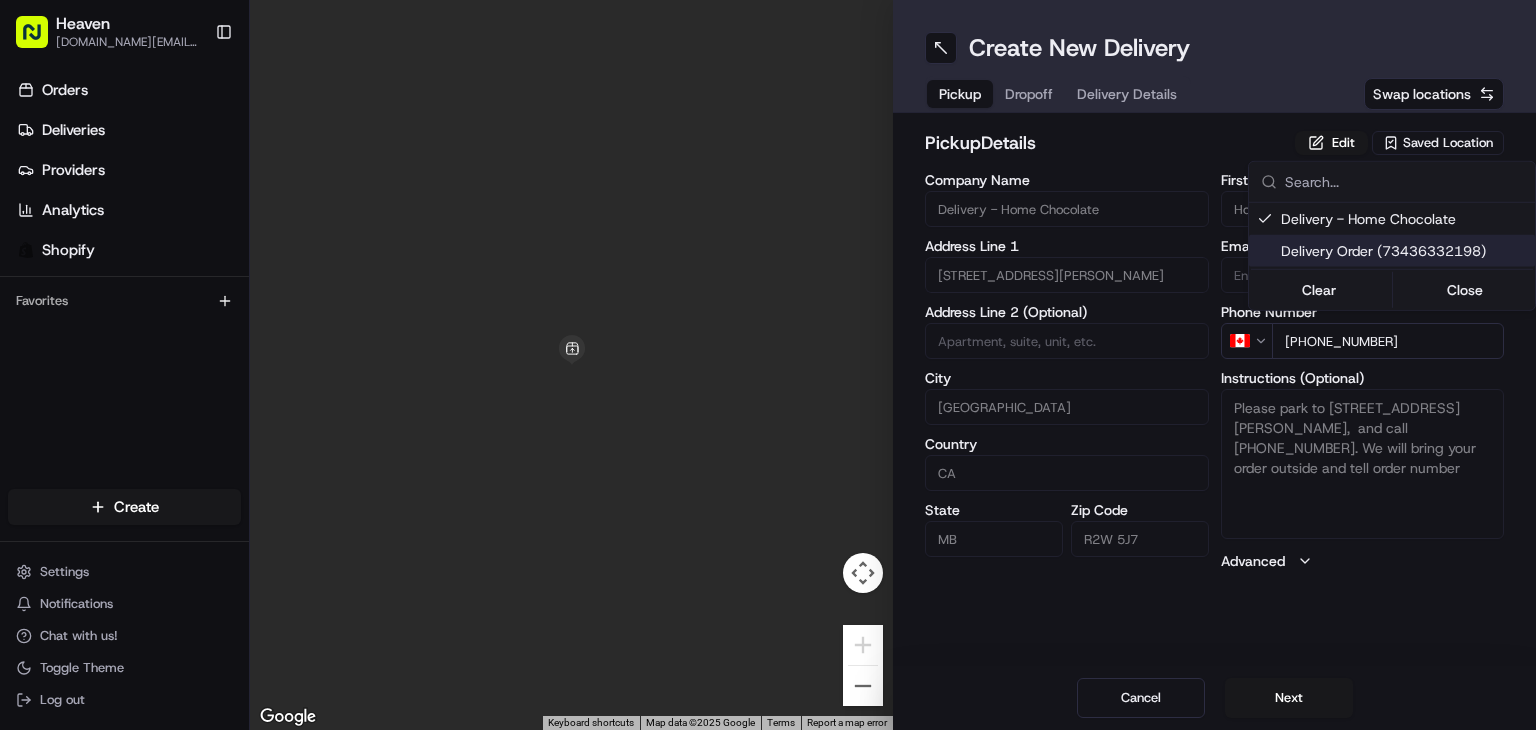click on "Heaven [DOMAIN_NAME][EMAIL_ADDRESS][DOMAIN_NAME] Toggle Sidebar Orders Deliveries Providers Analytics Shopify Favorites Main Menu Members & Organization Organization Users Roles Preferences Customization Tracking Orchestration Automations Dispatch Strategy Locations Pickup Locations Dropoff Locations Billing Billing Refund Requests Integrations Notification Triggers Webhooks API Keys Request Logs Create Settings Notifications Chat with us! Toggle Theme Log out ← Move left → Move right ↑ Move up ↓ Move down + Zoom in - Zoom out Home Jump left by 75% End Jump right by 75% Page Up Jump up by 75% Page Down Jump down by 75% Keyboard shortcuts Map Data Map data ©2025 Google Map data ©2025 Google 1 m  Click to toggle between metric and imperial units Terms Report a map error Create New Delivery Pickup Dropoff Delivery Details Swap locations pickup  Details  Edit Saved Location Company Name Delivery - Home Chocolate Address Line 1 [STREET_ADDRESS][PERSON_NAME] Address Line 2 (Optional) [GEOGRAPHIC_DATA]" at bounding box center (768, 365) 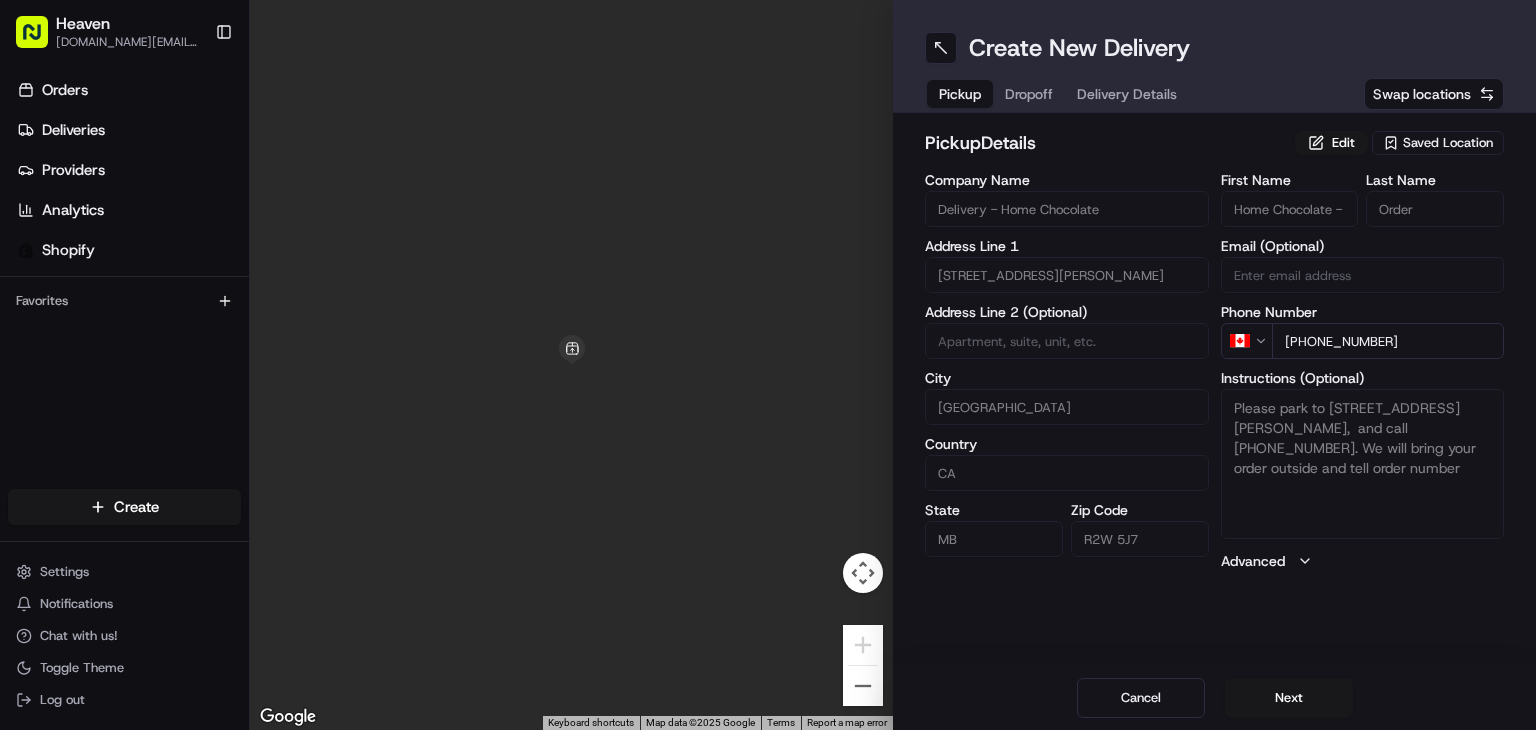 click on "Next" at bounding box center [1289, 698] 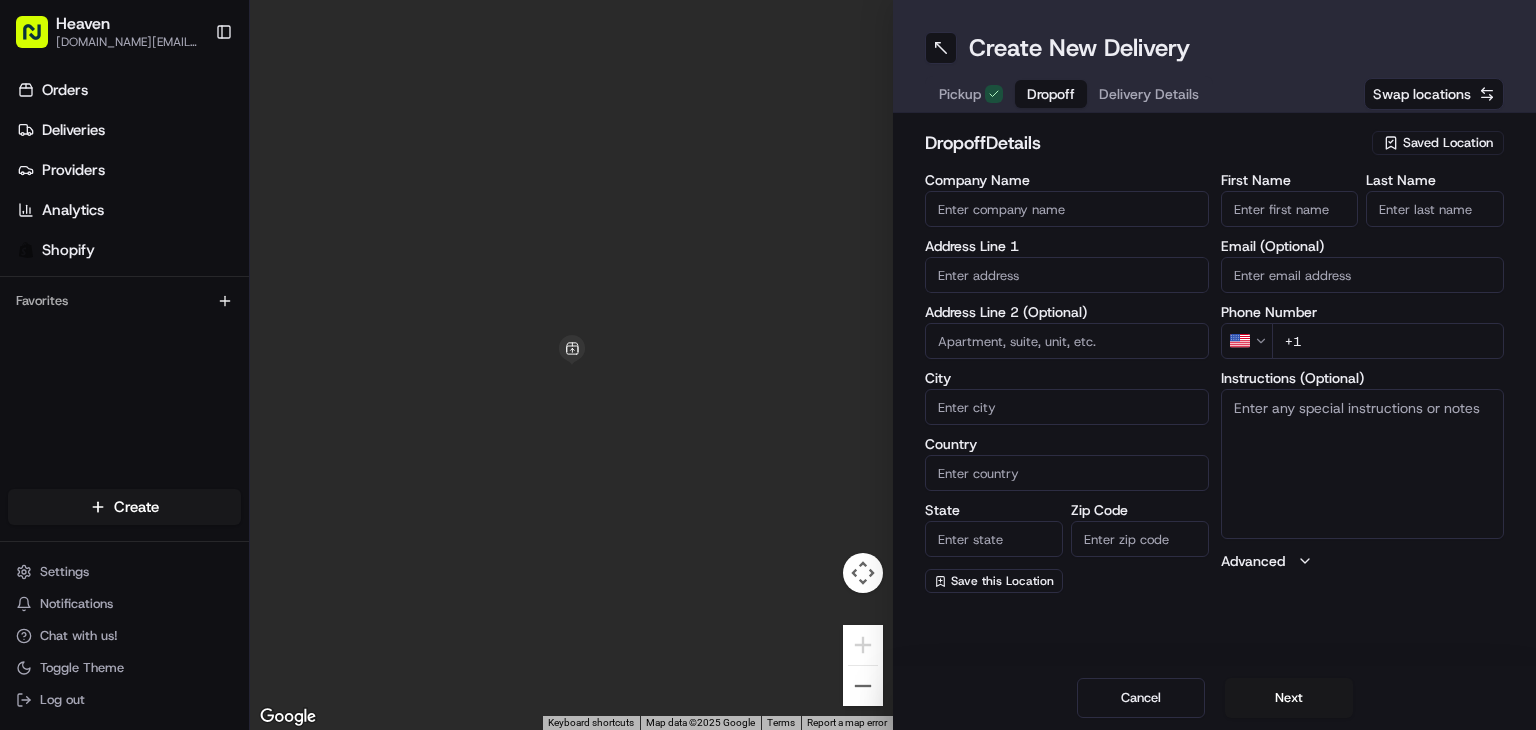 click on "First Name" at bounding box center [1290, 209] 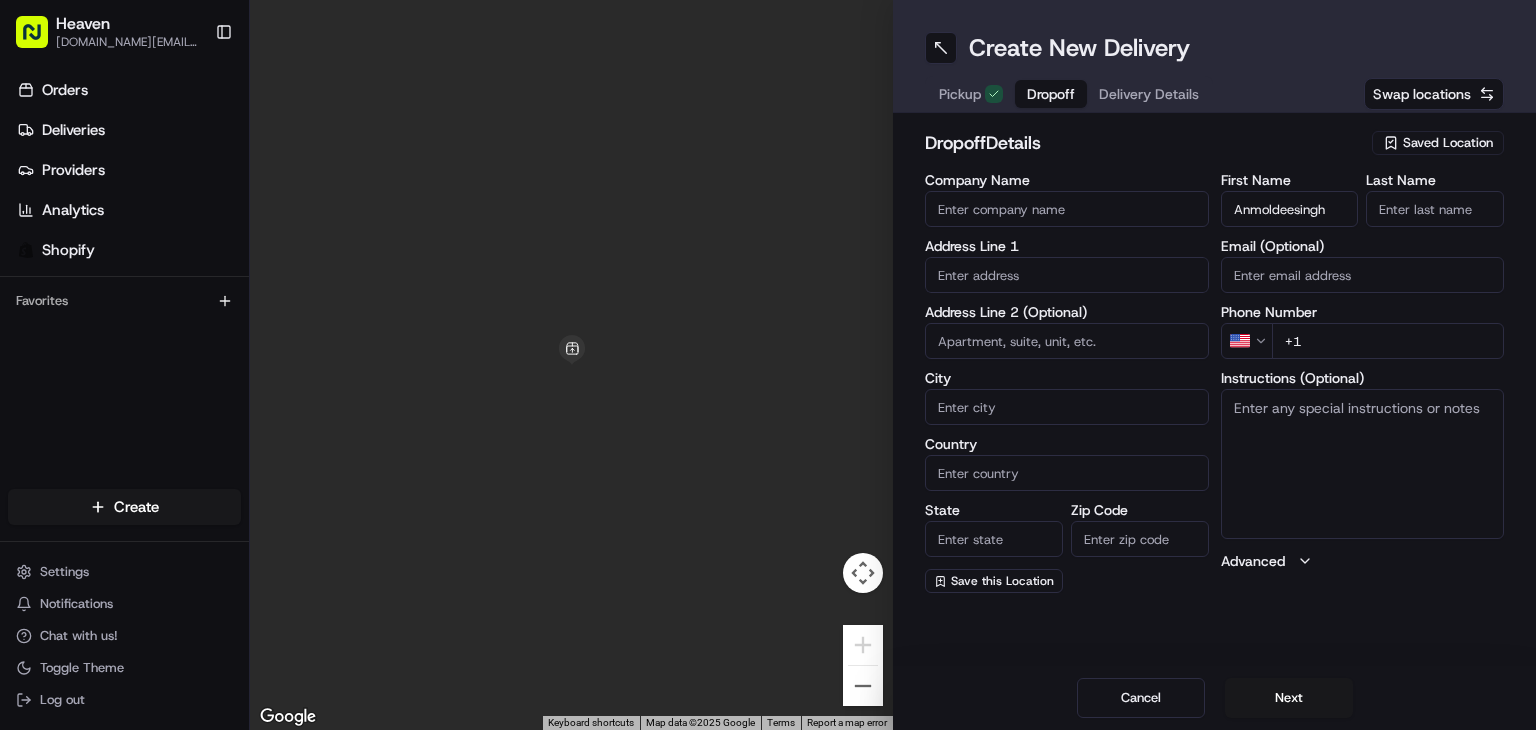 type on "Anmoldeesingh" 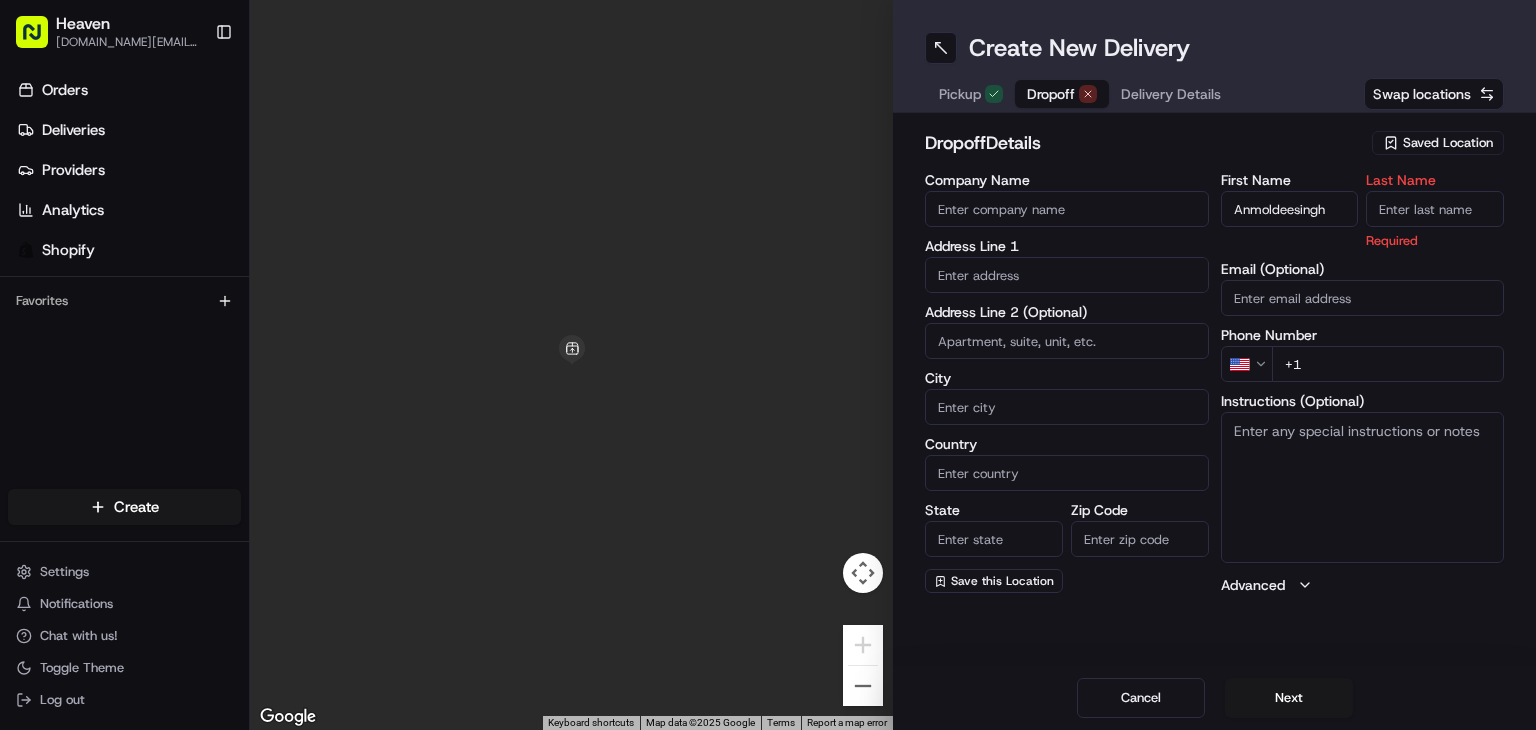 click on "Last Name" at bounding box center (1435, 209) 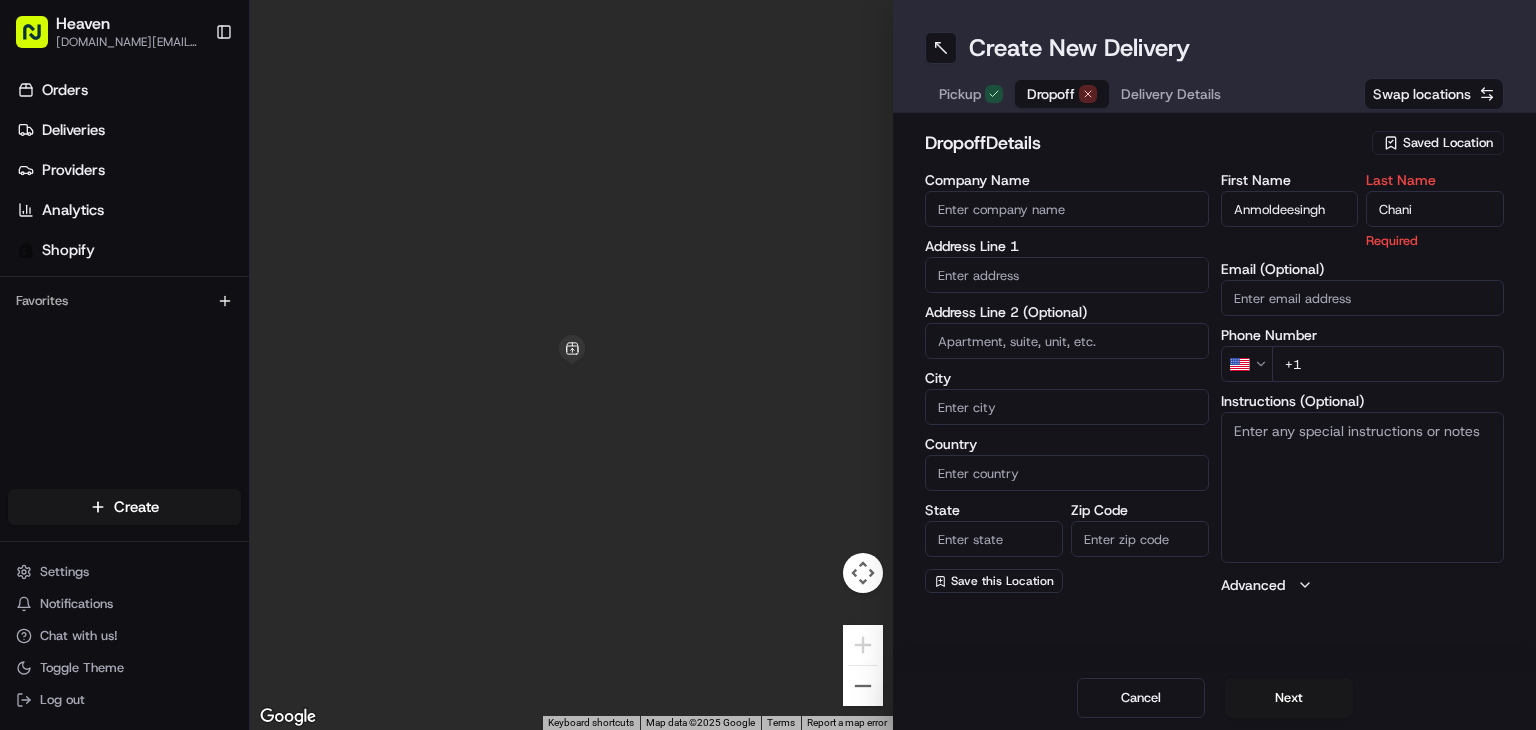 type on "Chani" 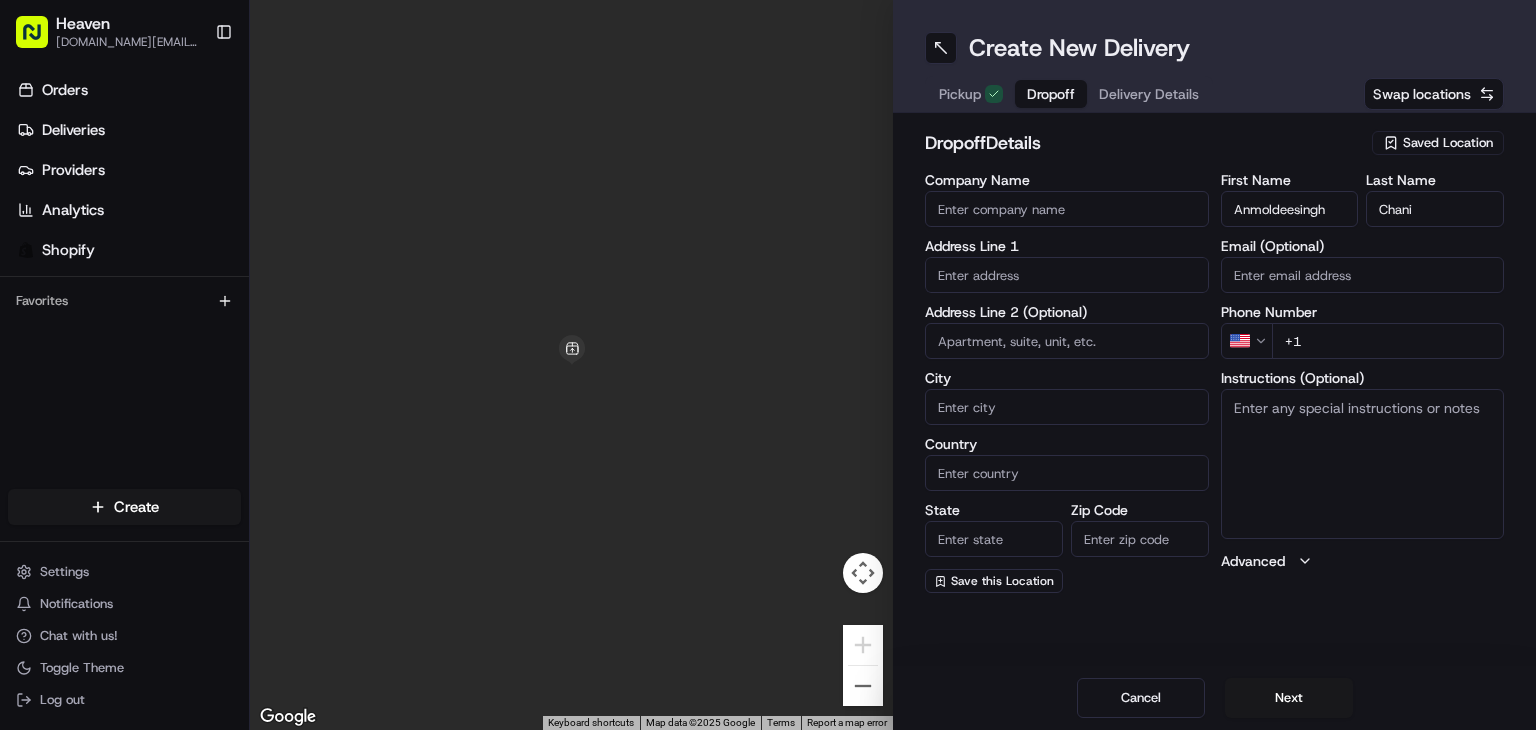 click on "Heaven [DOMAIN_NAME][EMAIL_ADDRESS][DOMAIN_NAME] Toggle Sidebar Orders Deliveries Providers Analytics Shopify Favorites Main Menu Members & Organization Organization Users Roles Preferences Customization Tracking Orchestration Automations Dispatch Strategy Locations Pickup Locations Dropoff Locations Billing Billing Refund Requests Integrations Notification Triggers Webhooks API Keys Request Logs Create Settings Notifications Chat with us! Toggle Theme Log out ← Move left → Move right ↑ Move up ↓ Move down + Zoom in - Zoom out Home Jump left by 75% End Jump right by 75% Page Up Jump up by 75% Page Down Jump down by 75% Keyboard shortcuts Map Data Map data ©2025 Google Map data ©2025 Google 1 m  Click to toggle between metric and imperial units Terms Report a map error Create New Delivery Pickup Dropoff Delivery Details Swap locations dropoff  Details Saved Location Company Name Address Line 1 Address Line 2 (Optional) City Country State Zip Code Save this Location First Name [GEOGRAPHIC_DATA] Last Name US" at bounding box center (768, 365) 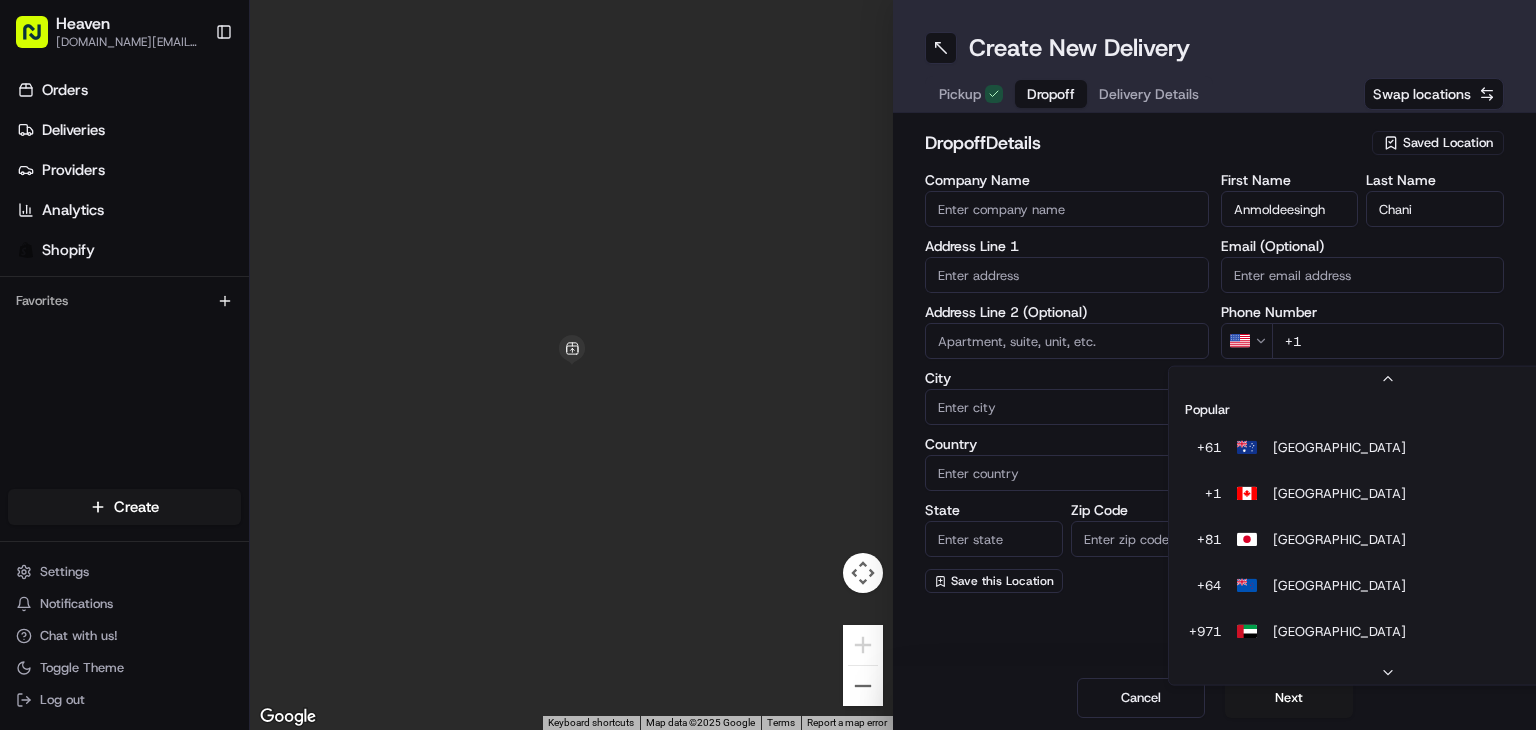 scroll, scrollTop: 85, scrollLeft: 0, axis: vertical 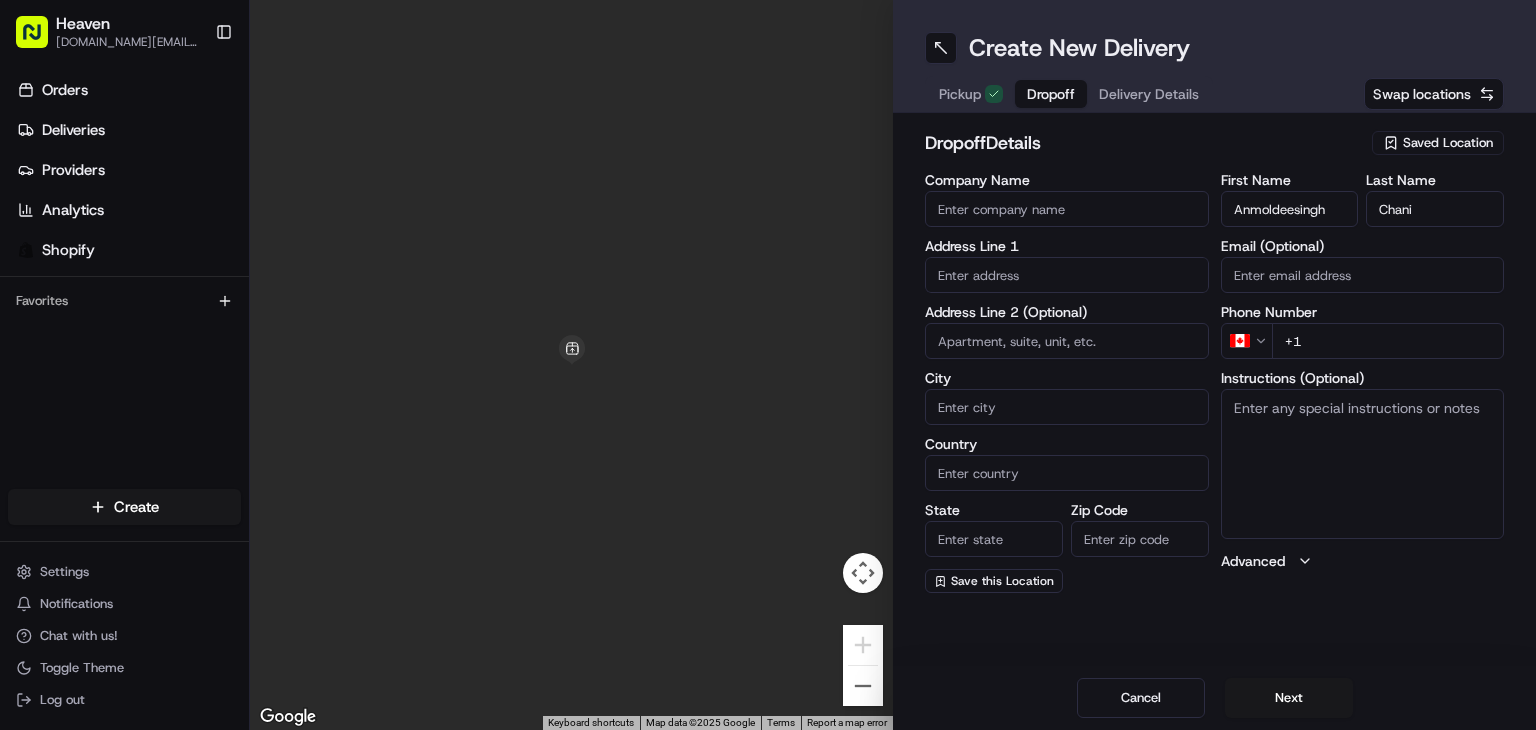 click on "+1" at bounding box center [1388, 341] 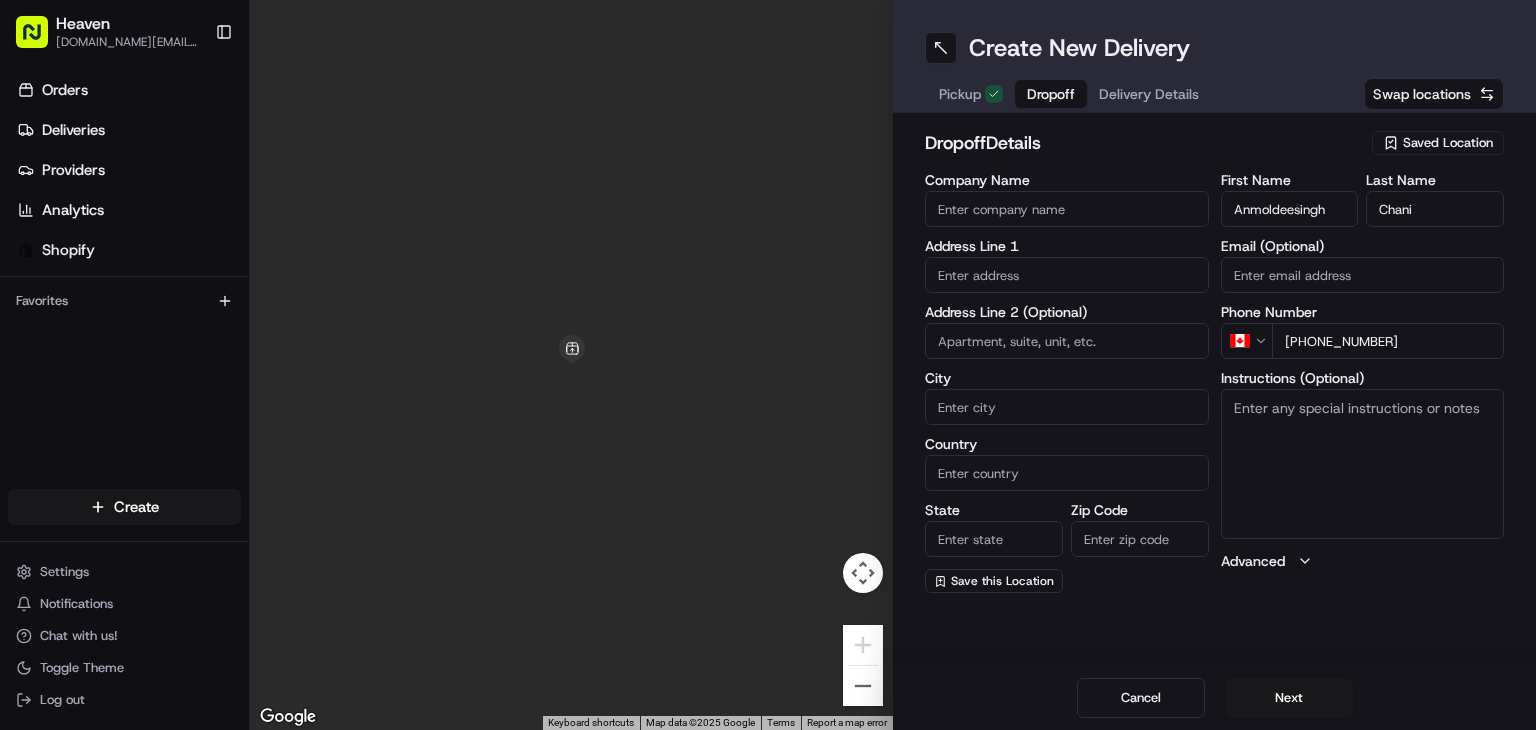 type on "[PHONE_NUMBER]" 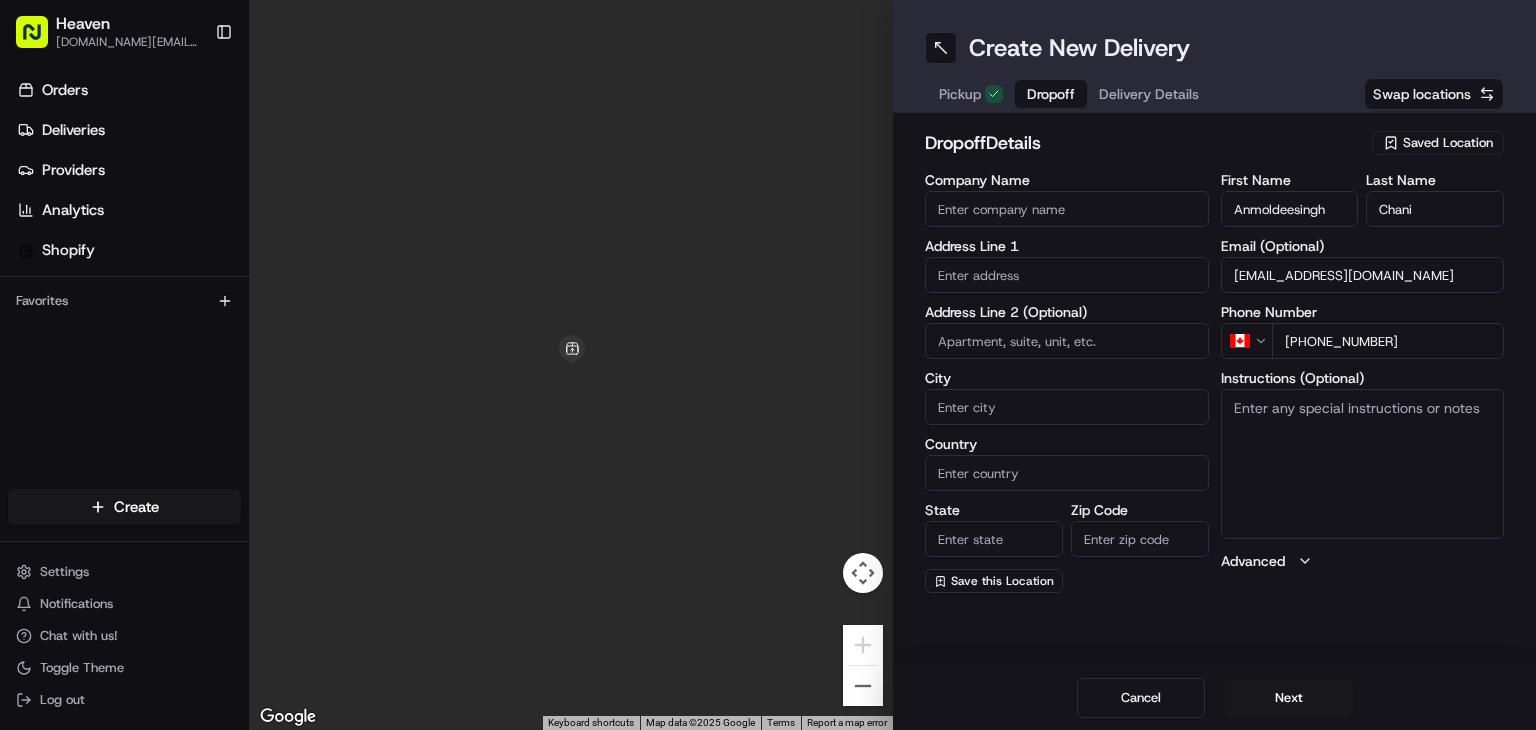 type on "[EMAIL_ADDRESS][DOMAIN_NAME]" 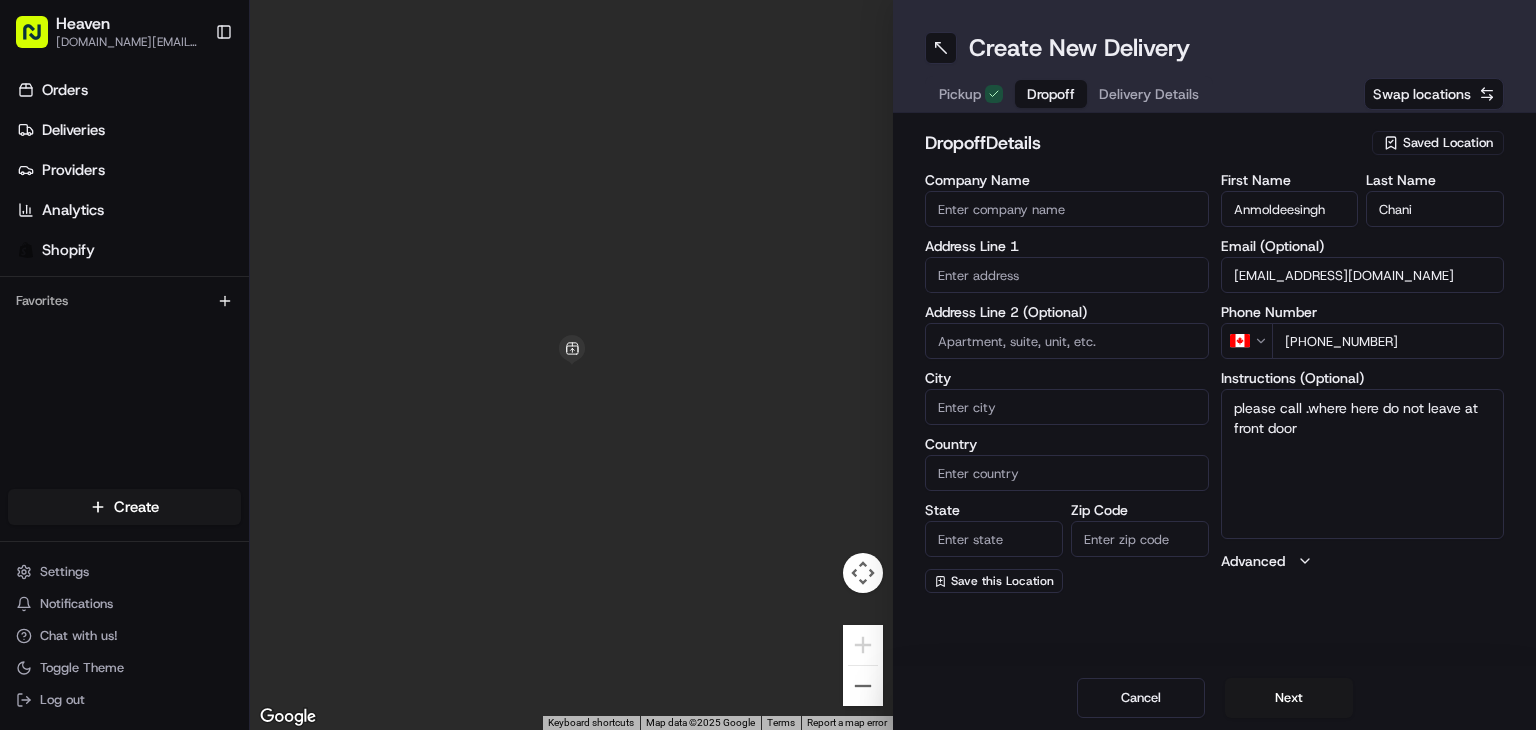 drag, startPoint x: 1404, startPoint y: 336, endPoint x: 1305, endPoint y: 345, distance: 99.40825 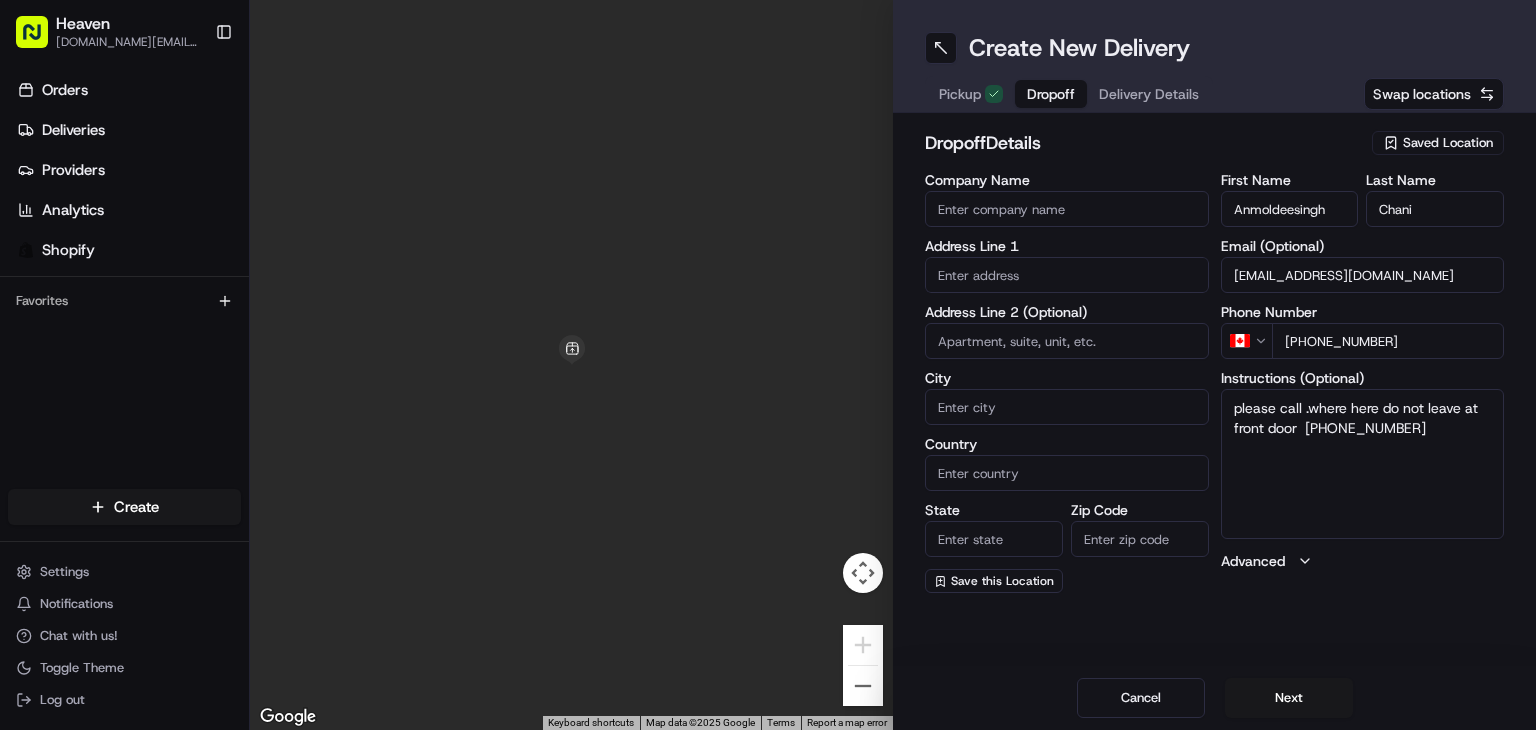 type on "please call .where here do not leave at front door  [PHONE_NUMBER]" 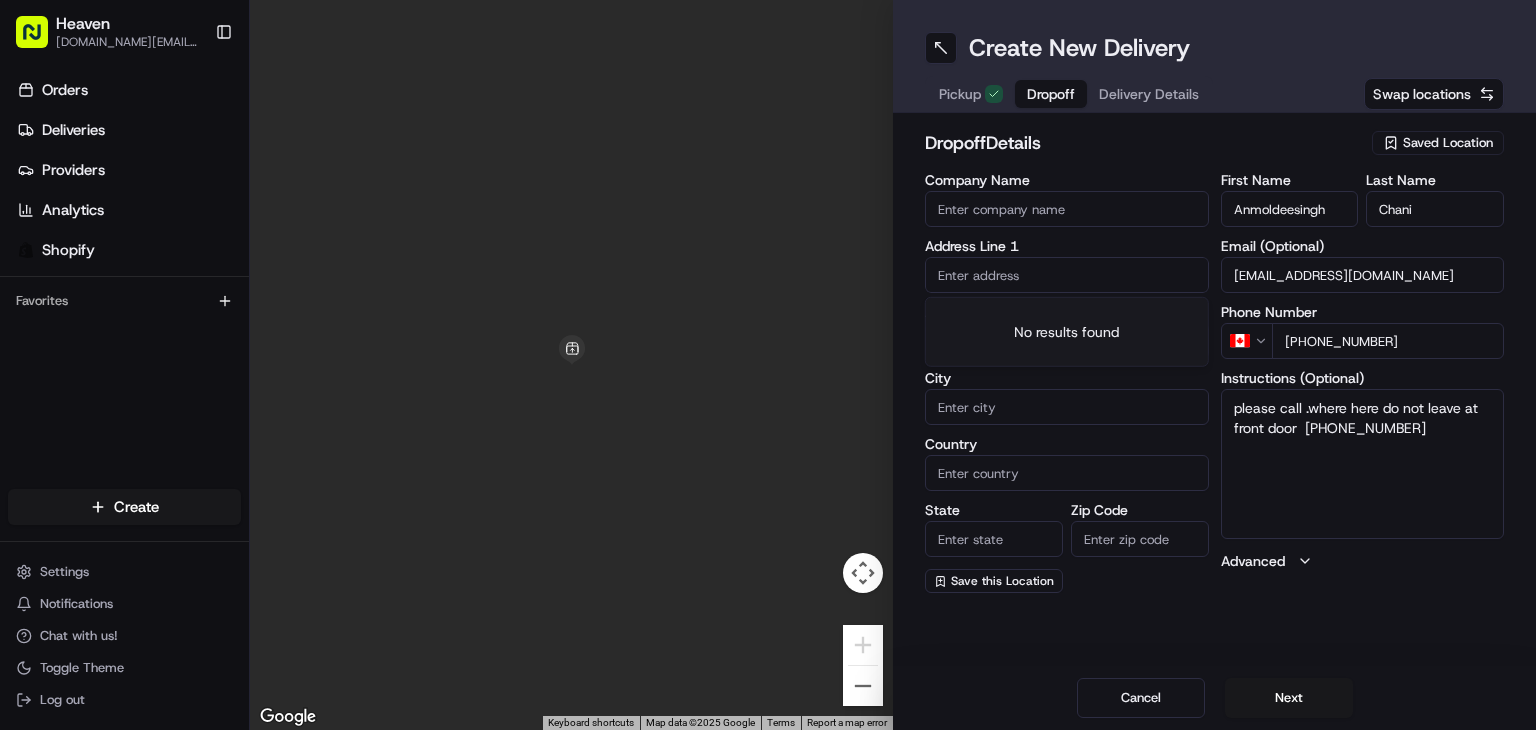 click at bounding box center [1067, 275] 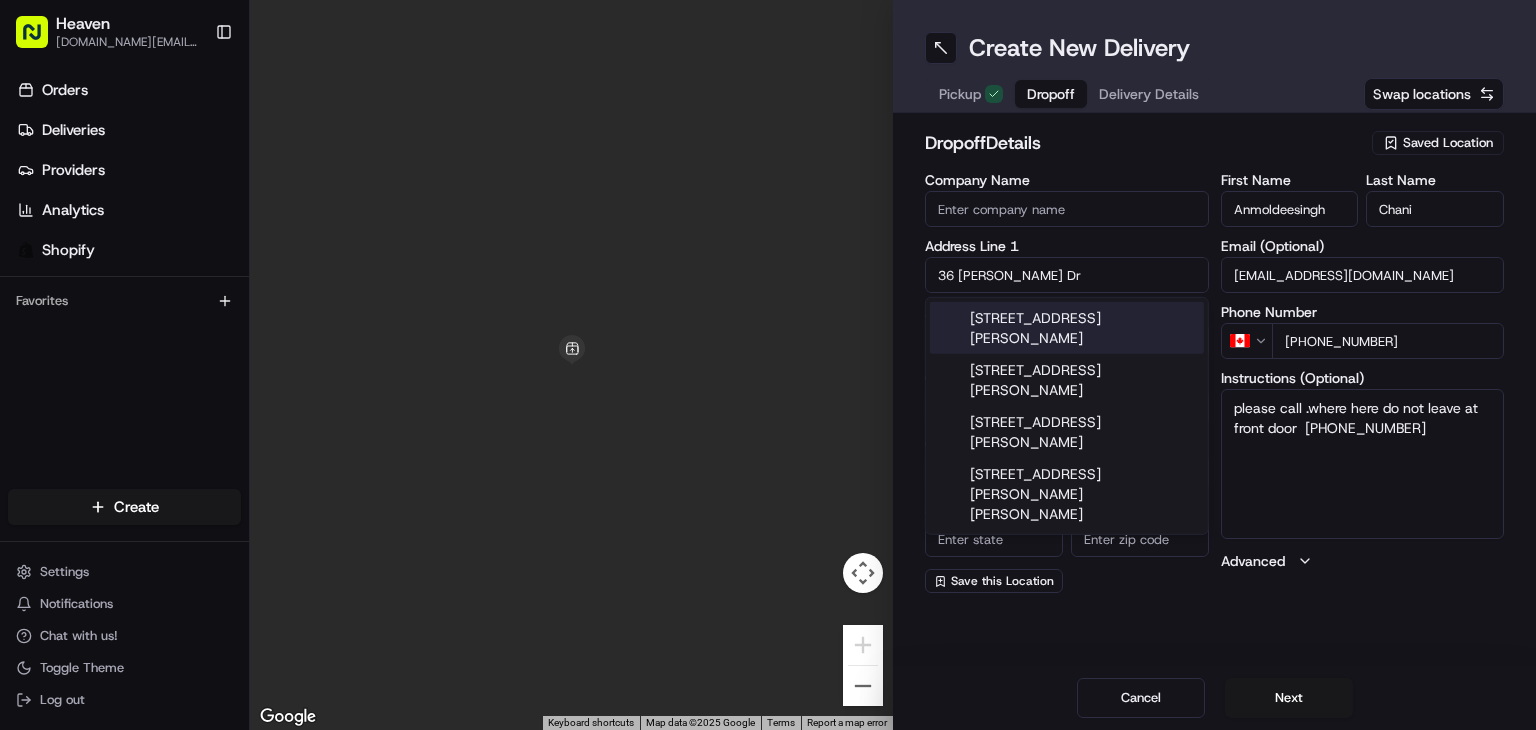 click on "[STREET_ADDRESS][PERSON_NAME]" at bounding box center (1067, 328) 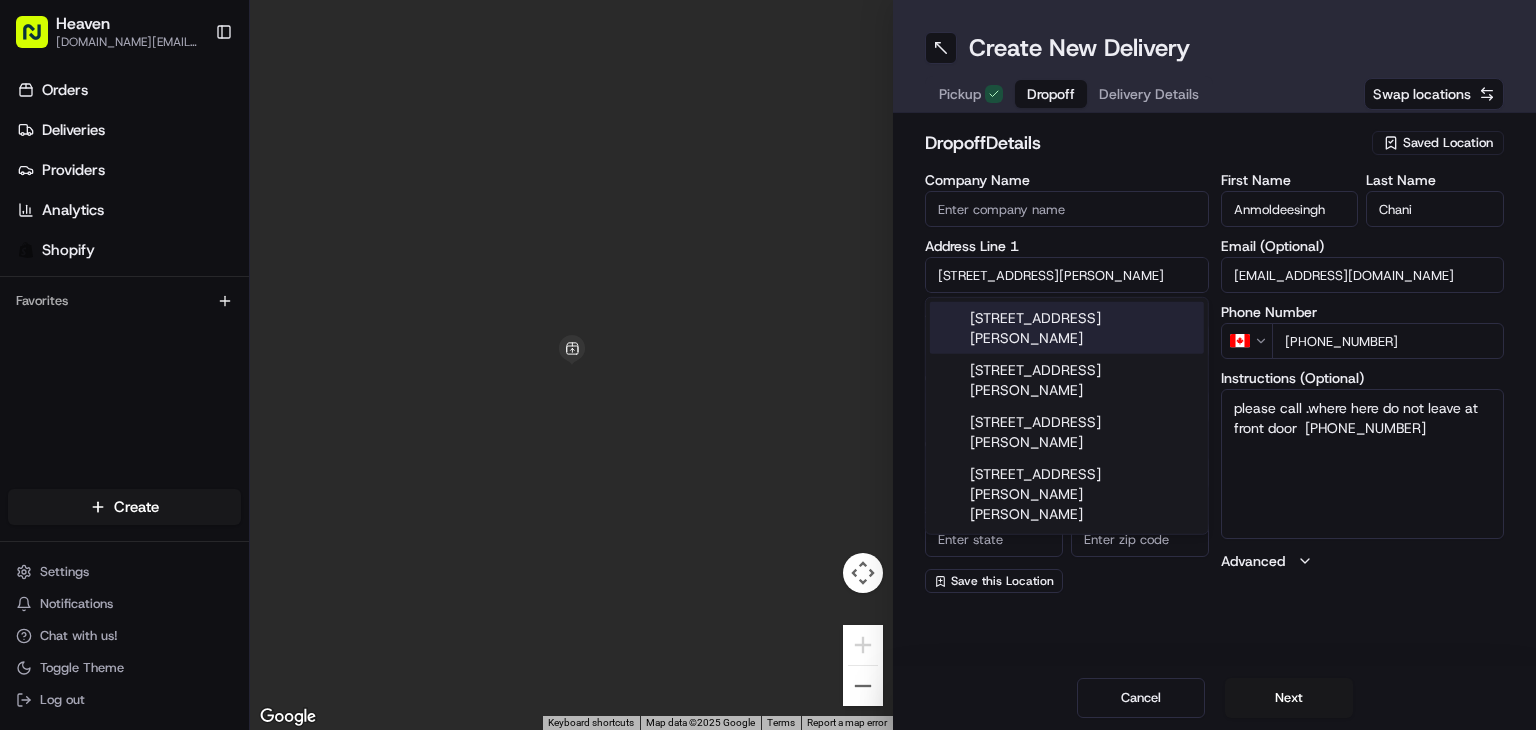 type on "[STREET_ADDRESS][PERSON_NAME]" 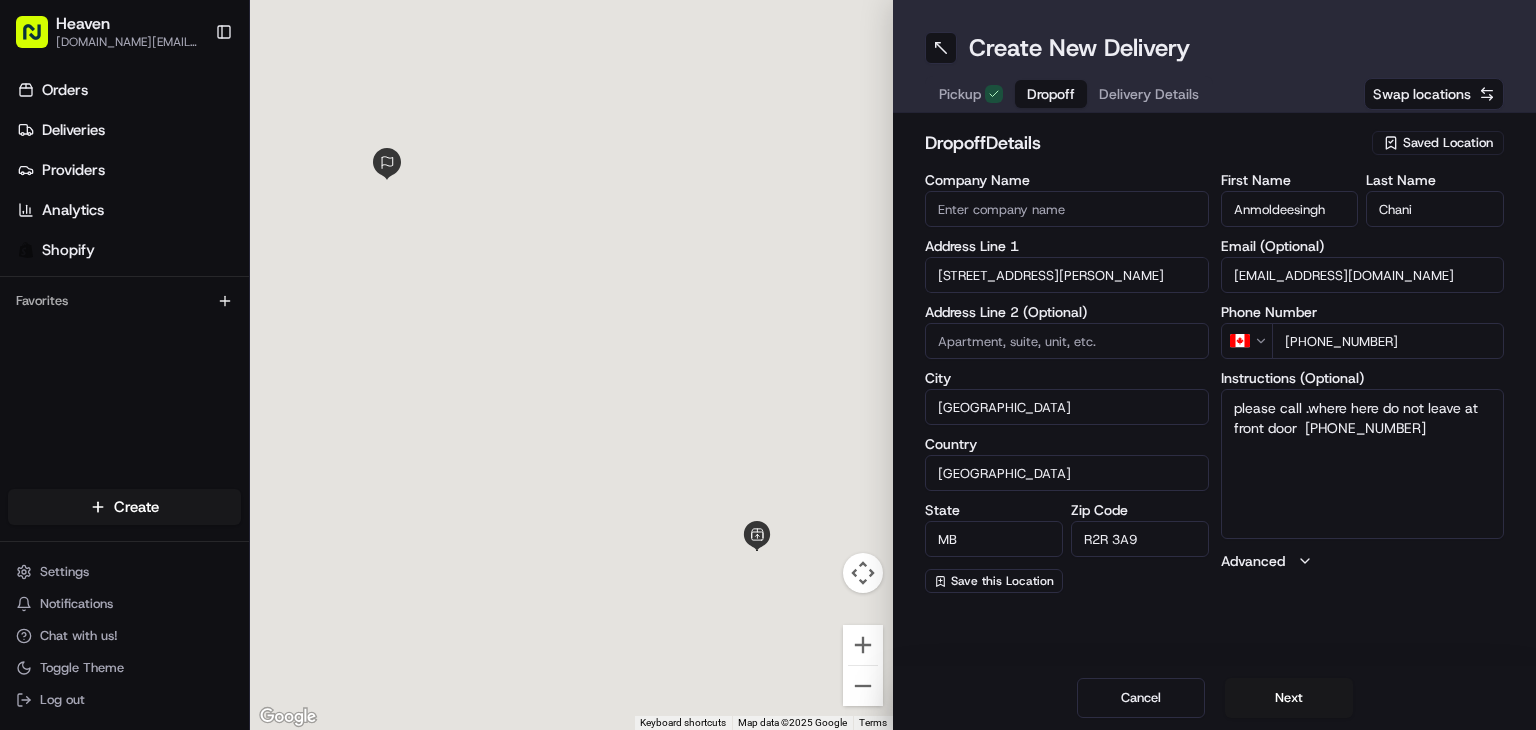 type on "[STREET_ADDRESS][PERSON_NAME]" 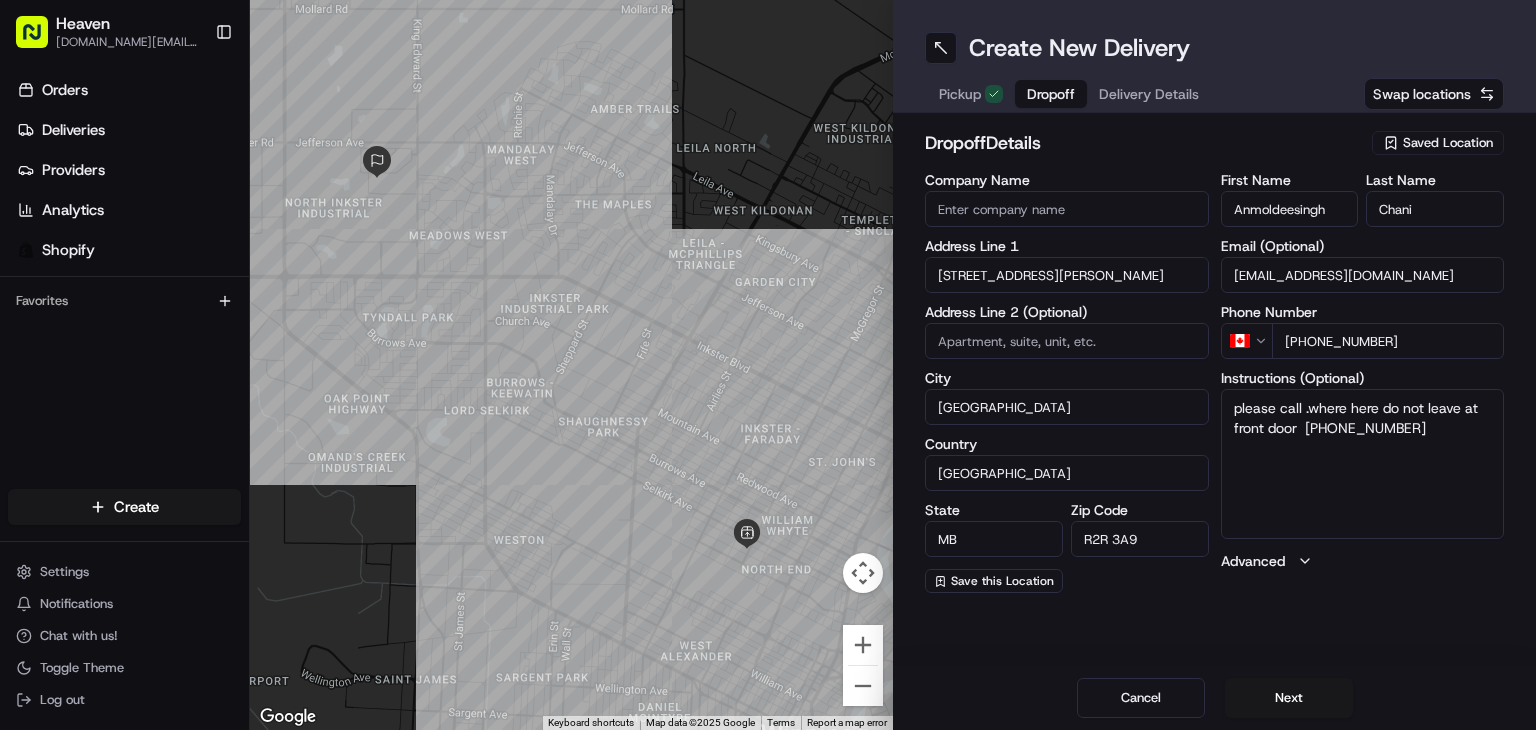 click on "Anmoldeesingh" at bounding box center (1290, 209) 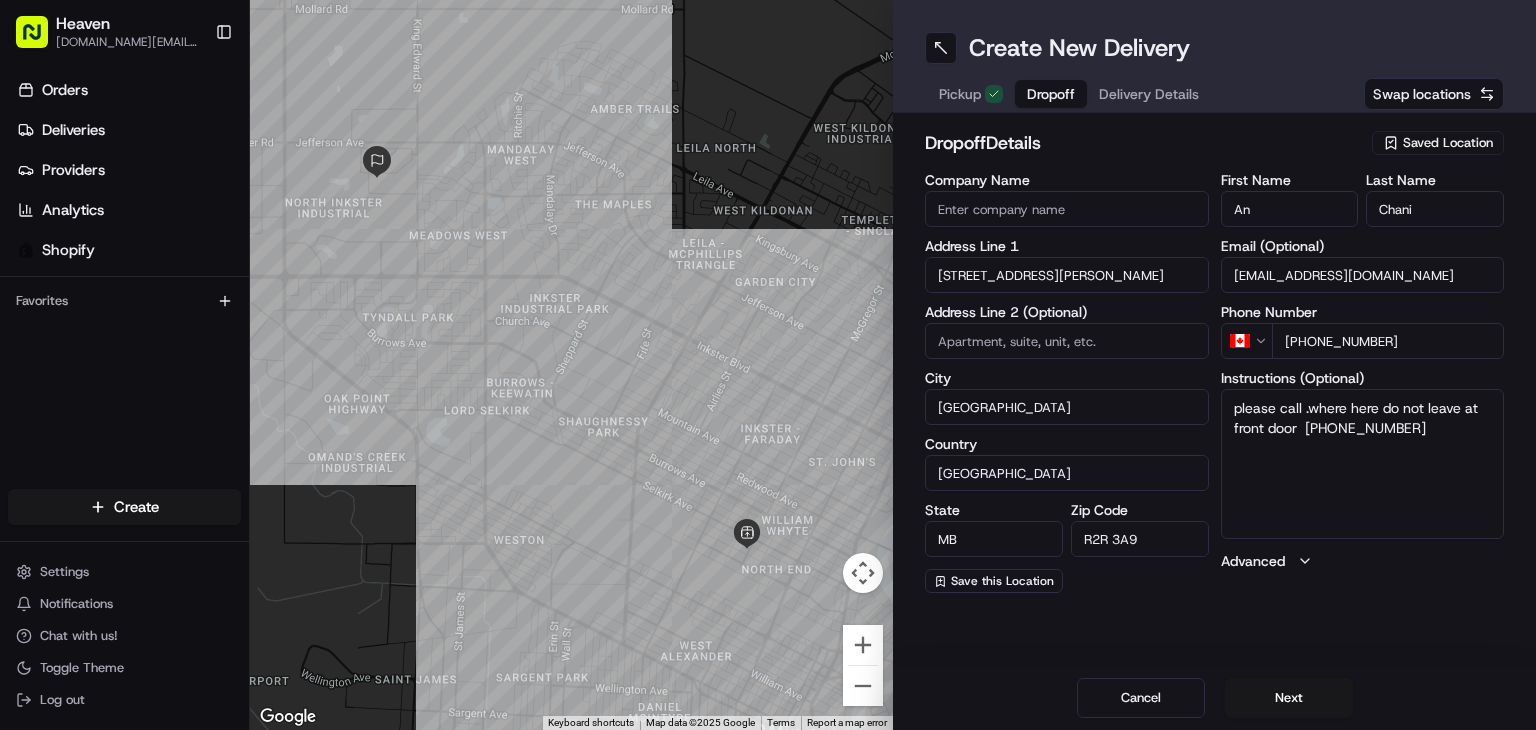 type on "A" 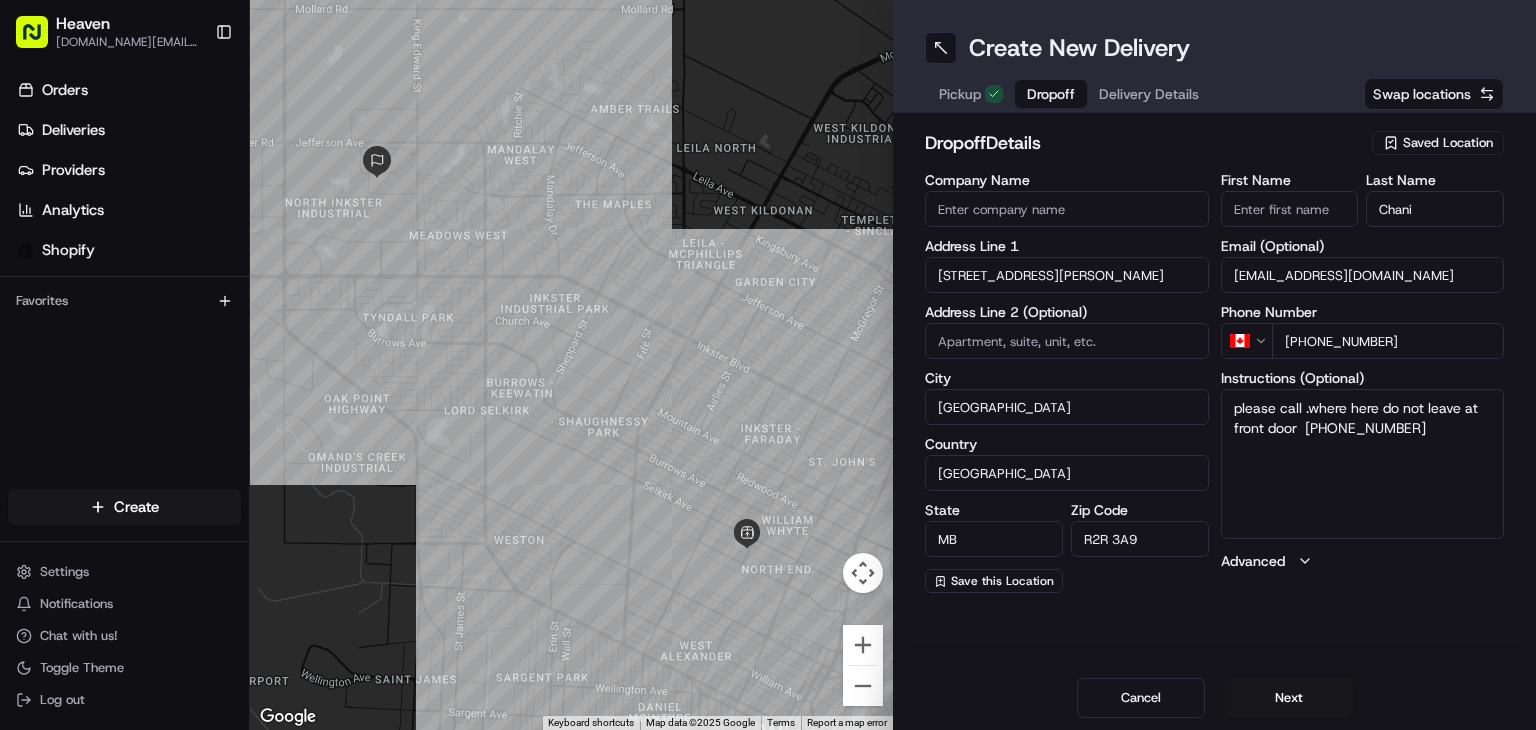 type 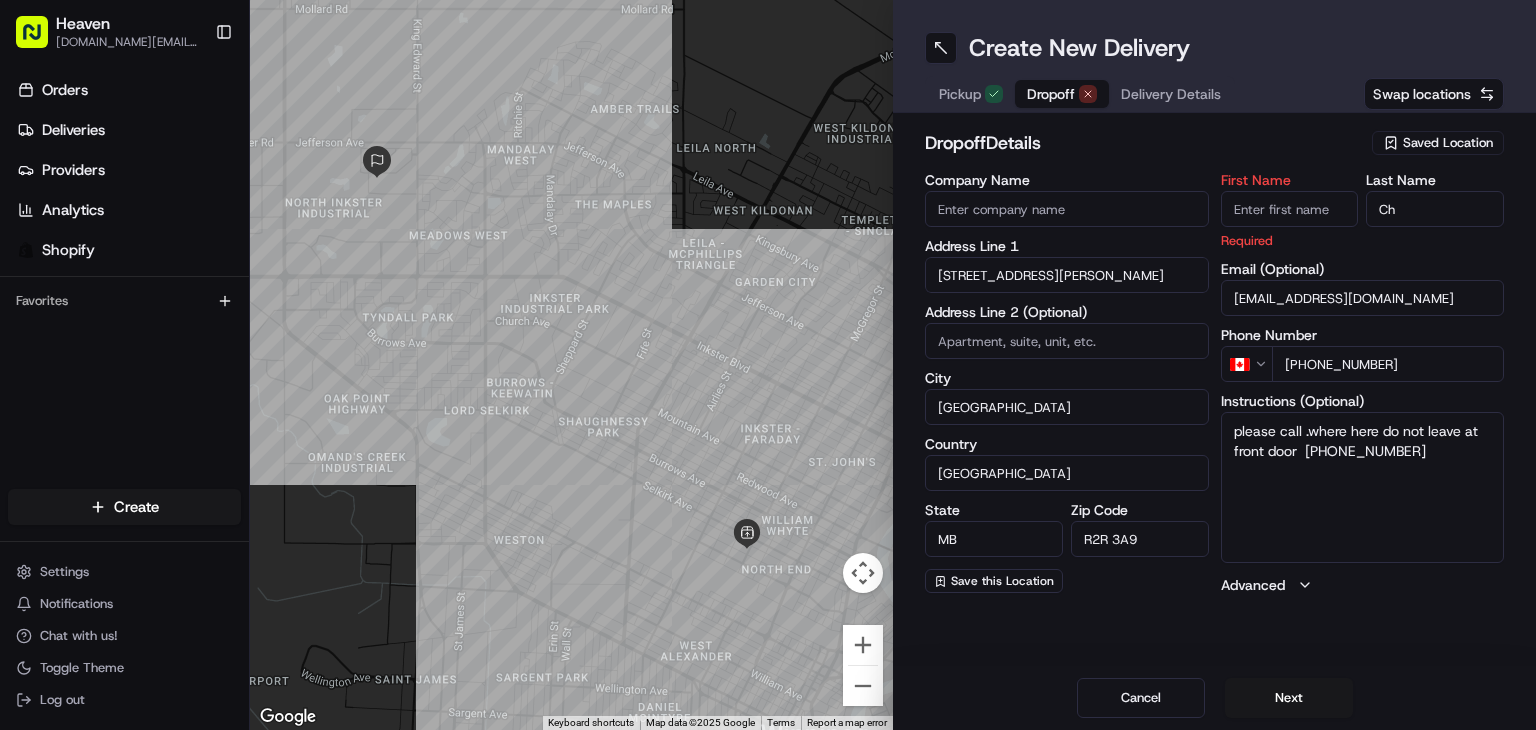 type on "C" 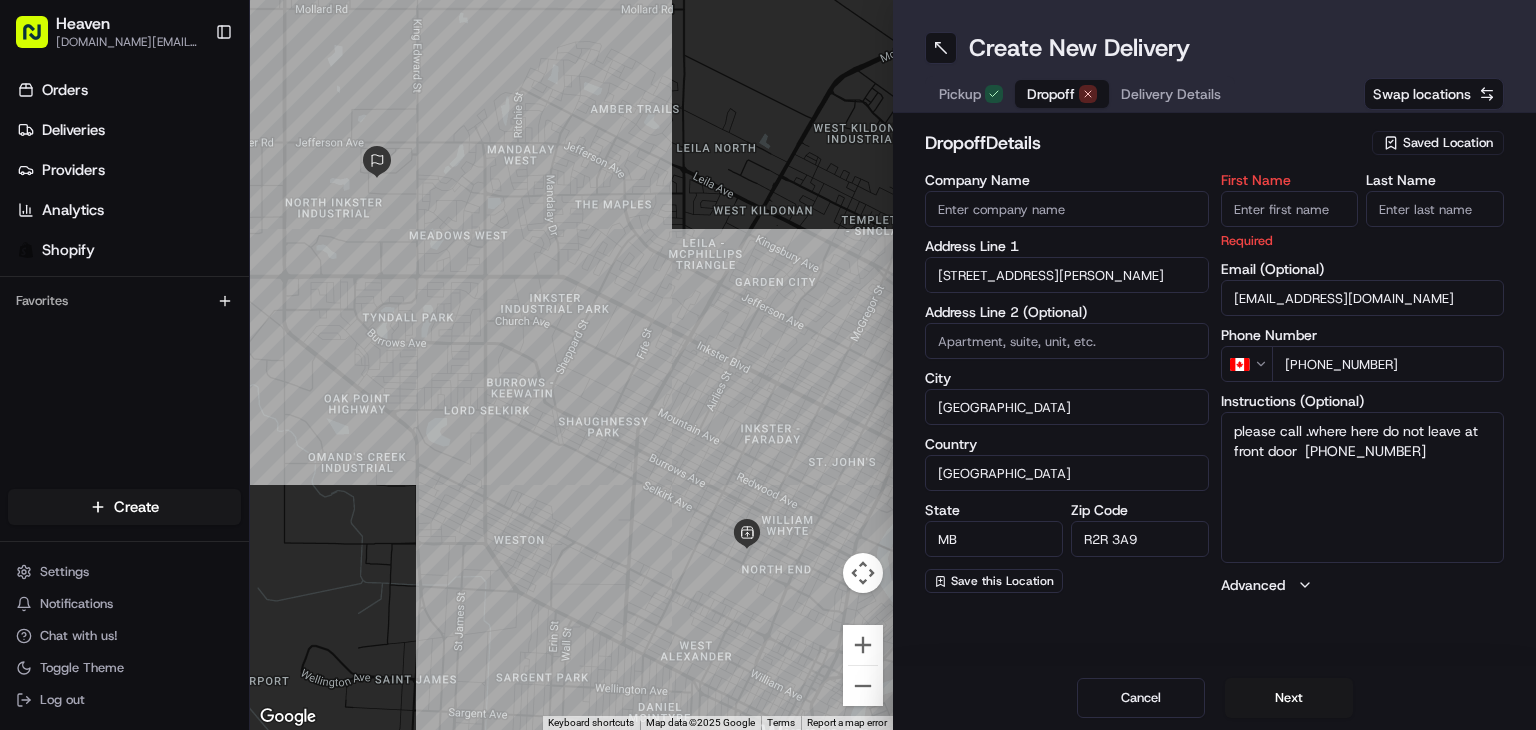 type 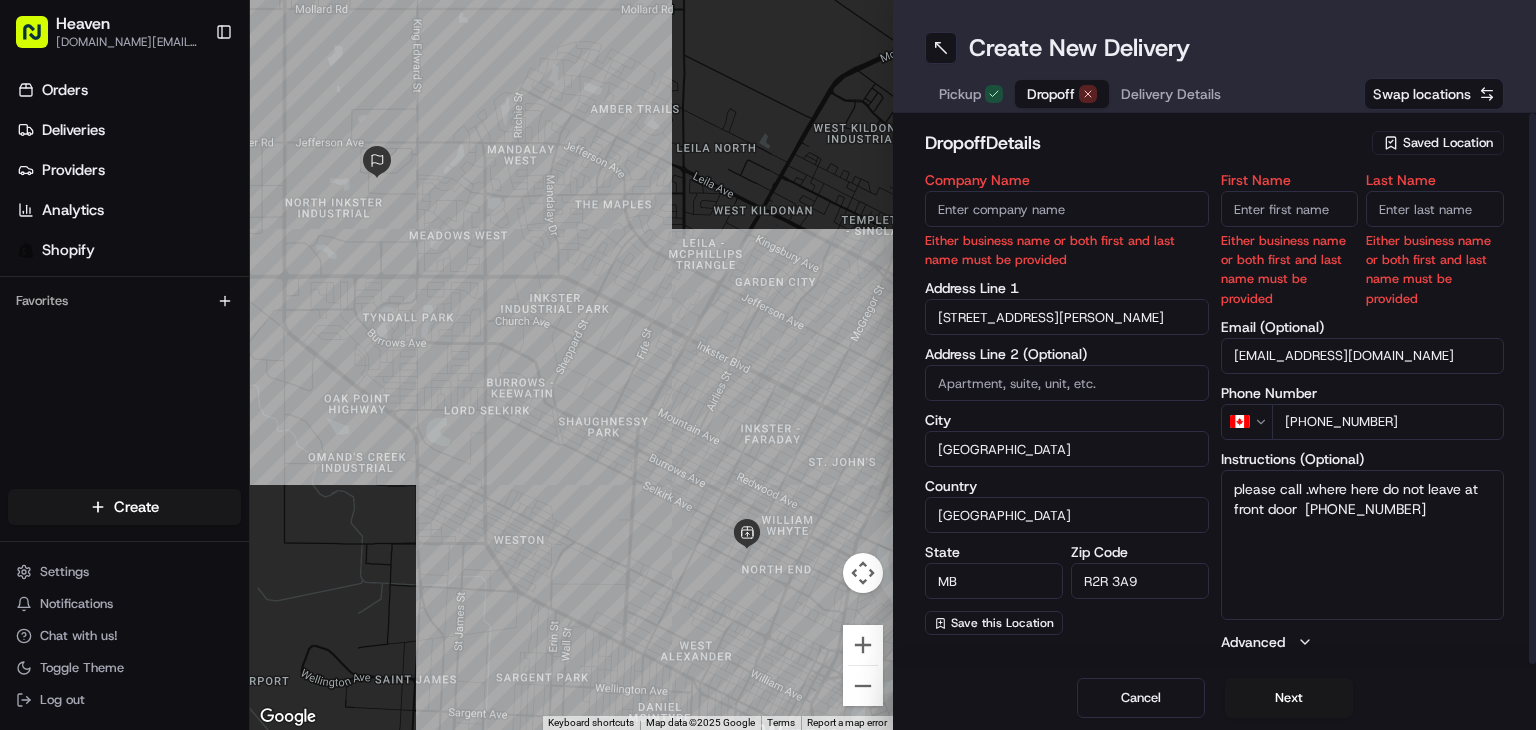 click on "First Name" at bounding box center (1290, 209) 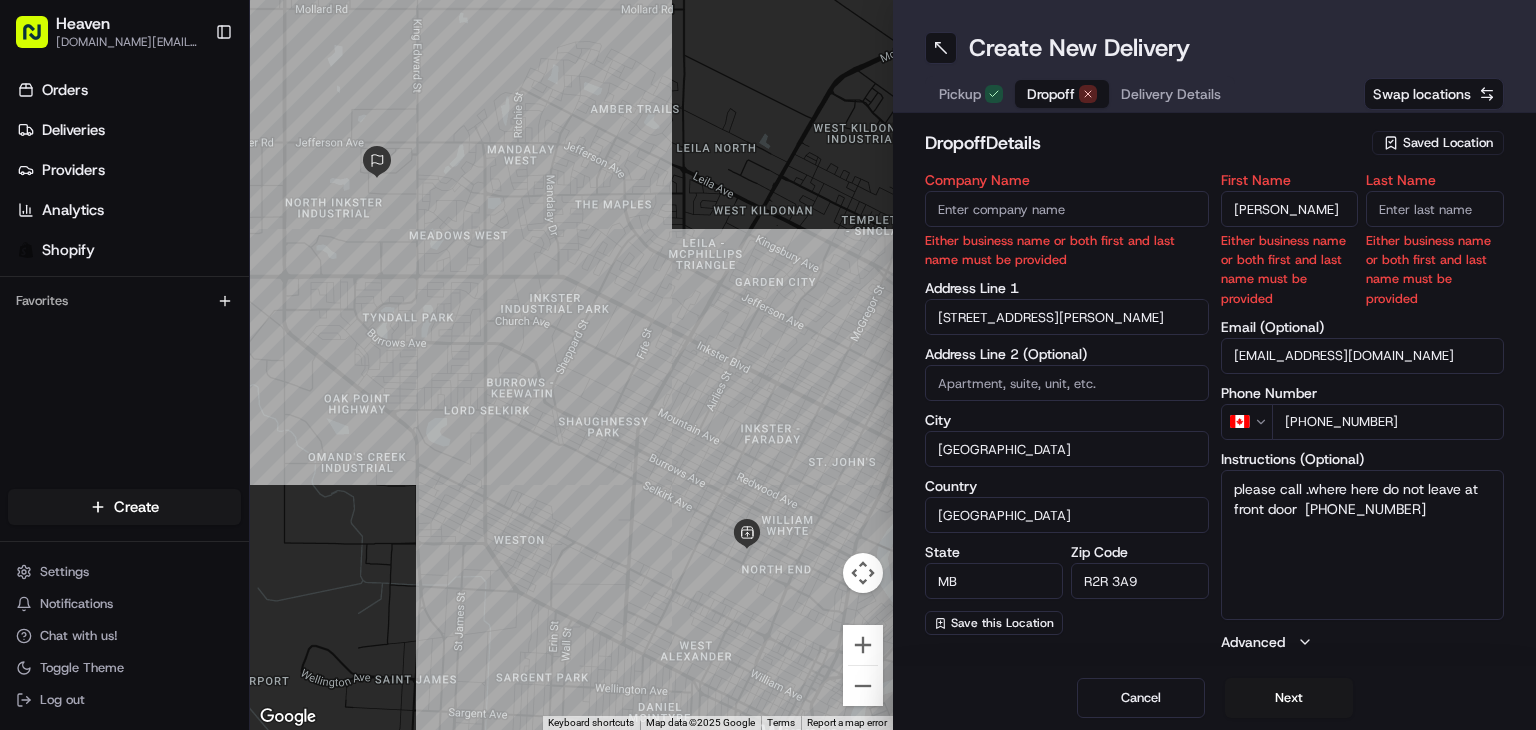 type on "[PERSON_NAME]" 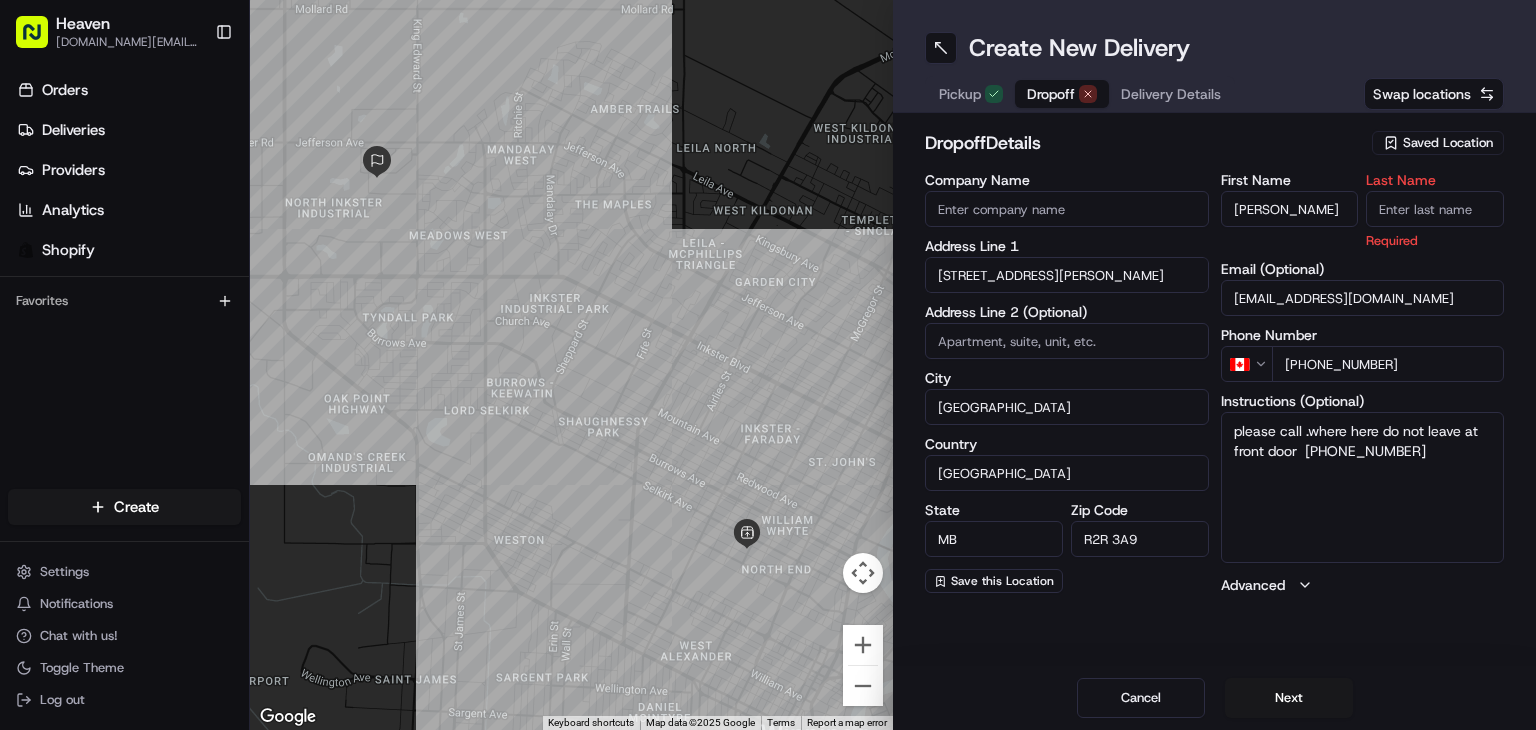 click on "Last Name" at bounding box center [1435, 209] 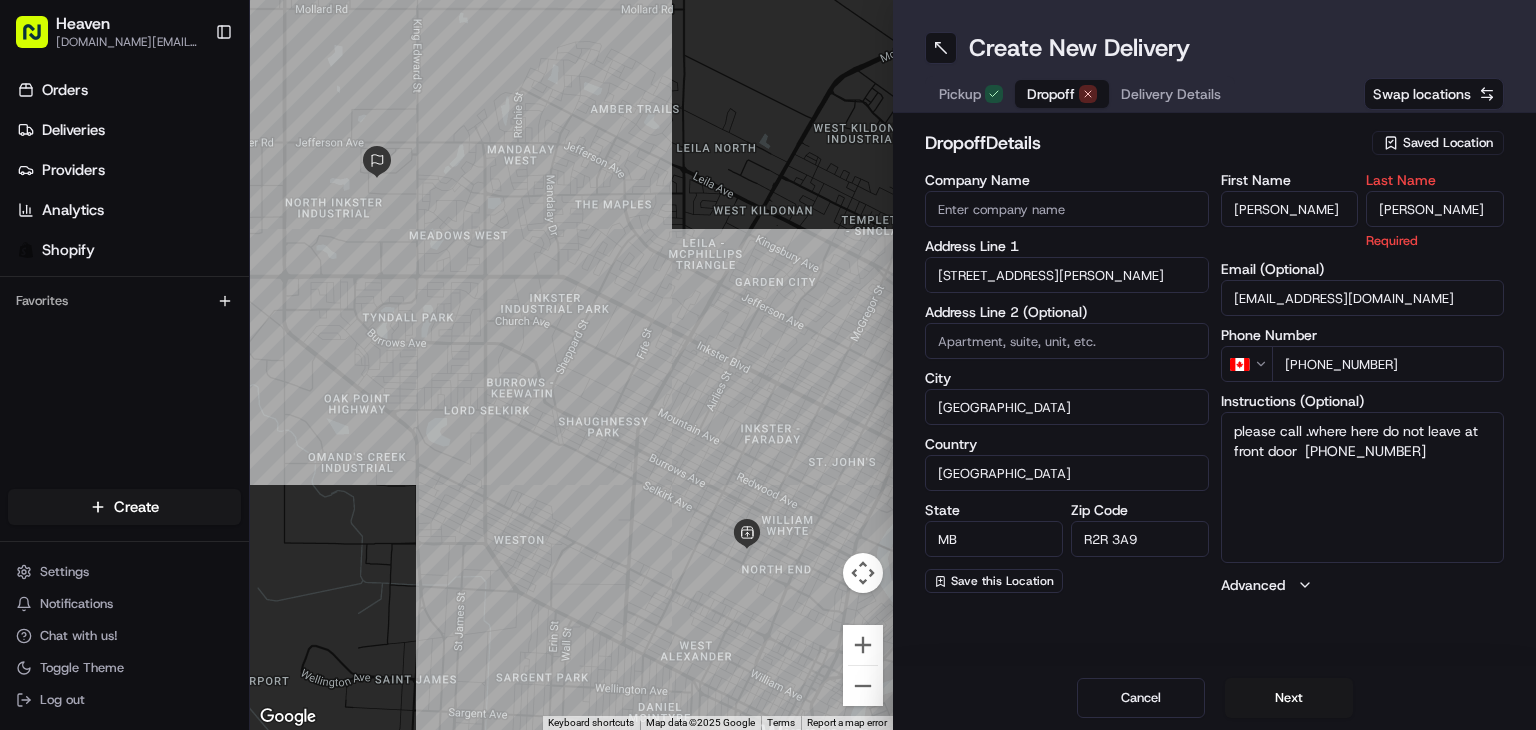 type on "[PERSON_NAME]" 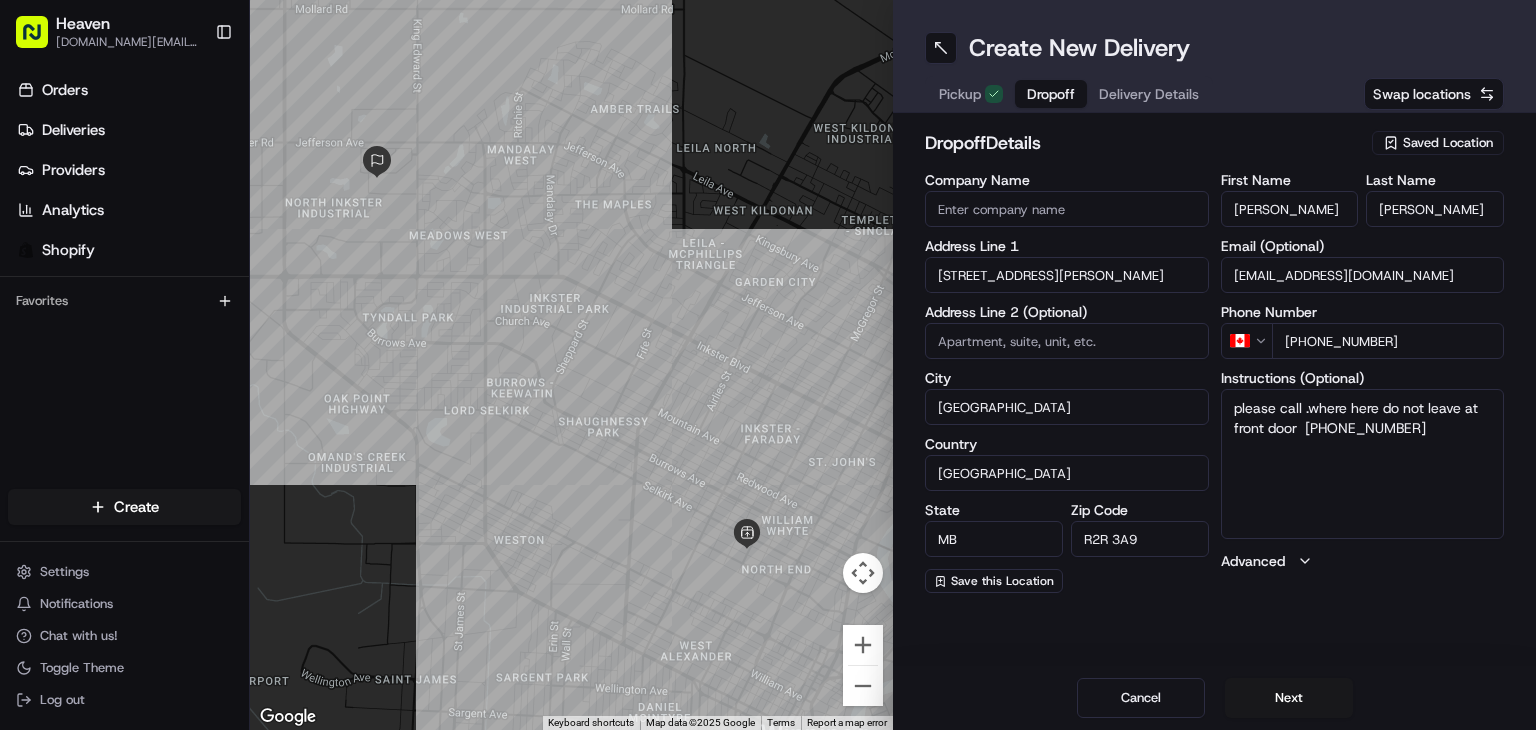 click on "Cancel Next" at bounding box center (1214, 698) 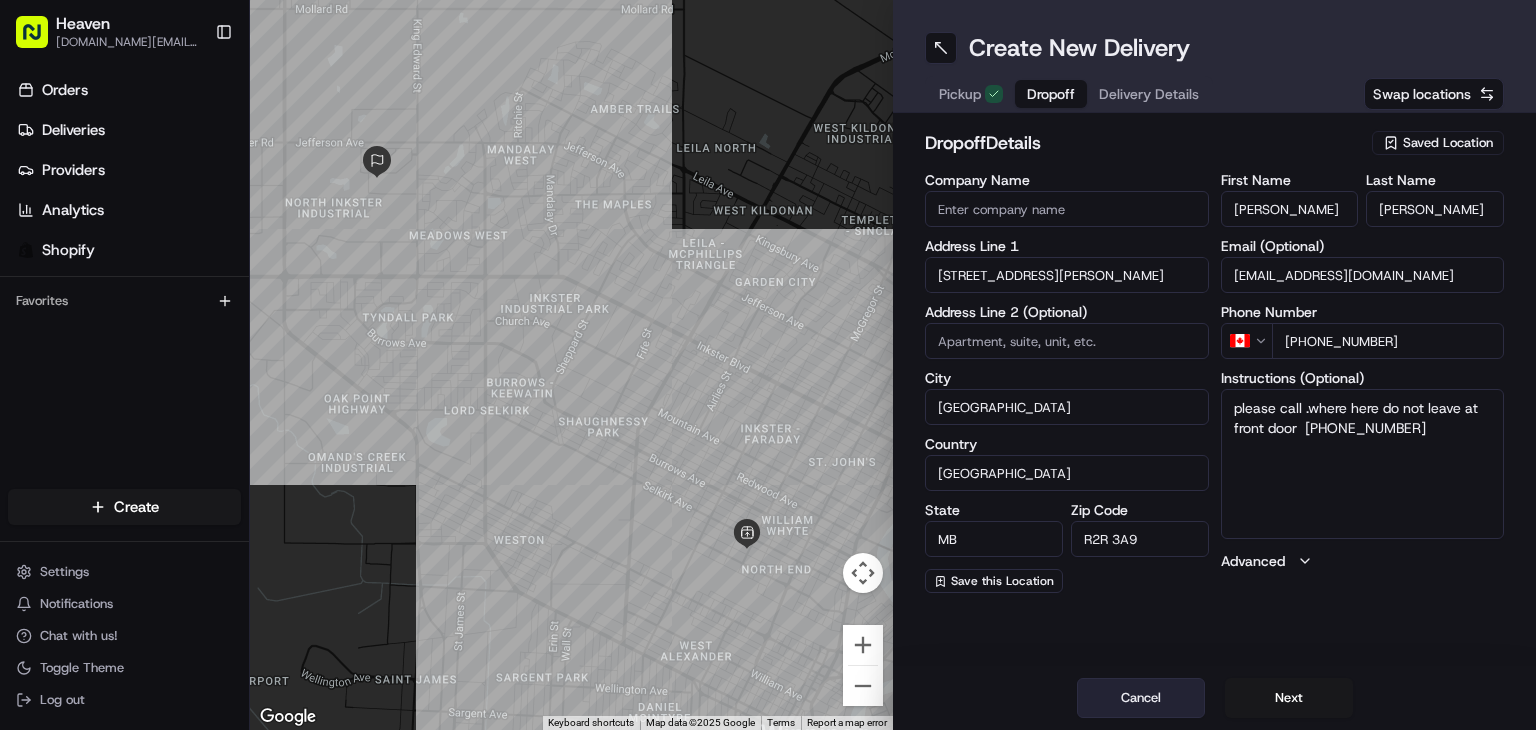click on "Cancel" at bounding box center (1141, 698) 